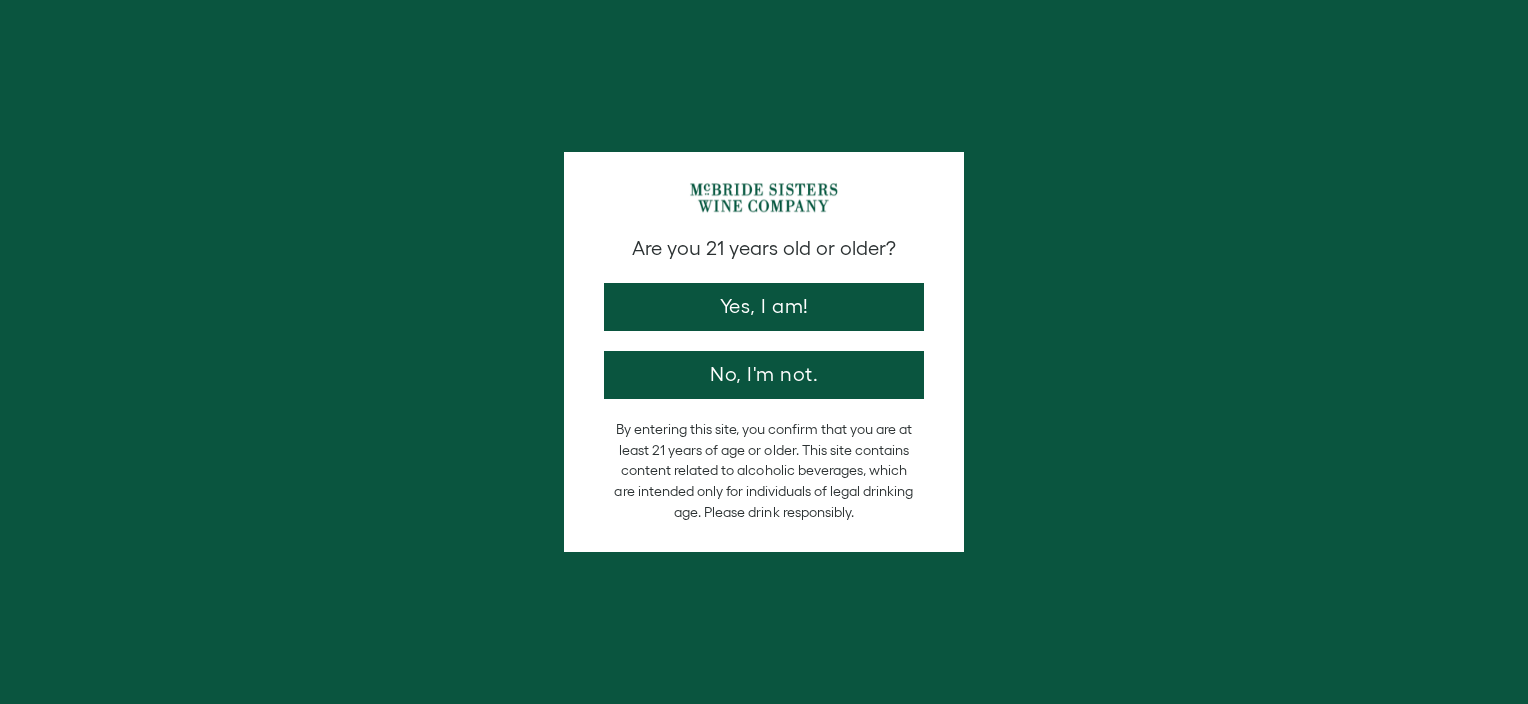 scroll, scrollTop: 0, scrollLeft: 0, axis: both 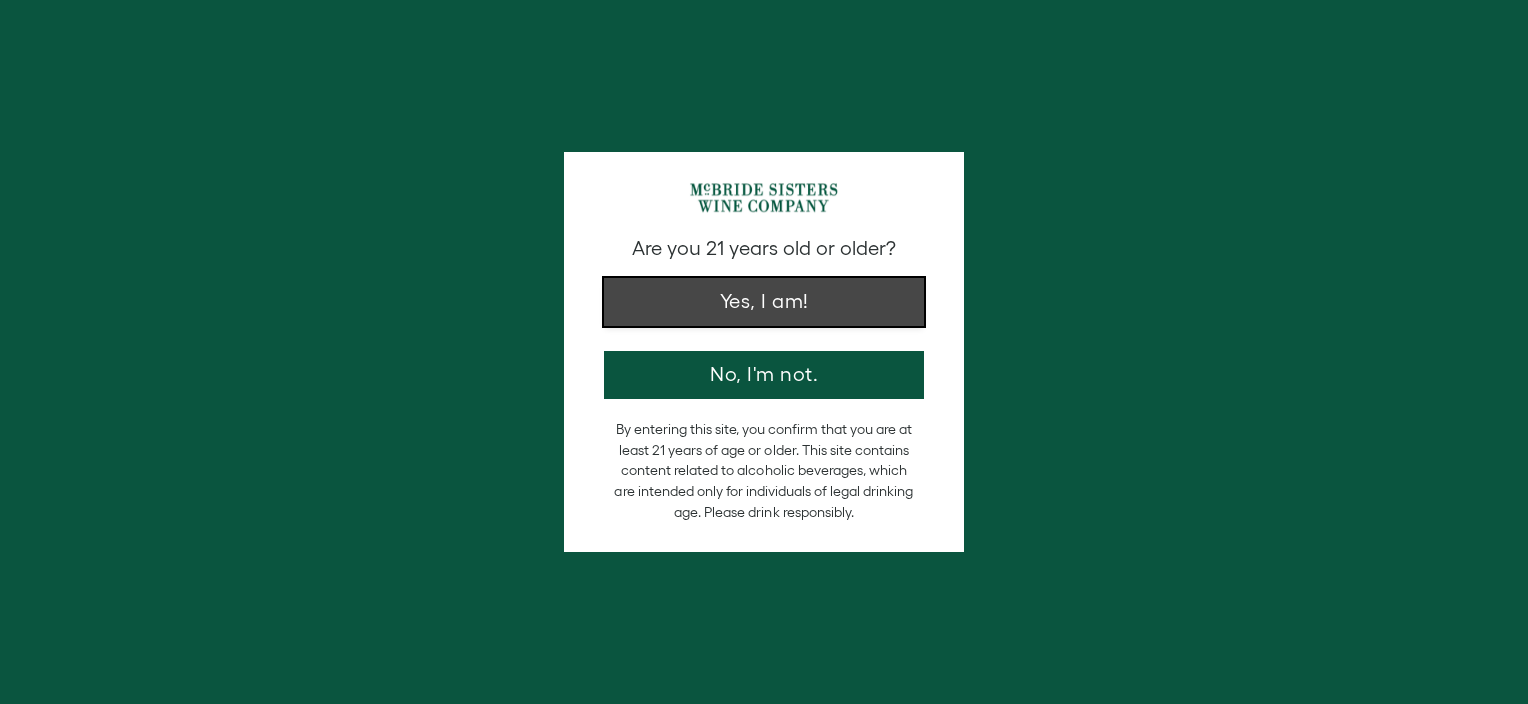 click on "Yes, I am!" at bounding box center (764, 302) 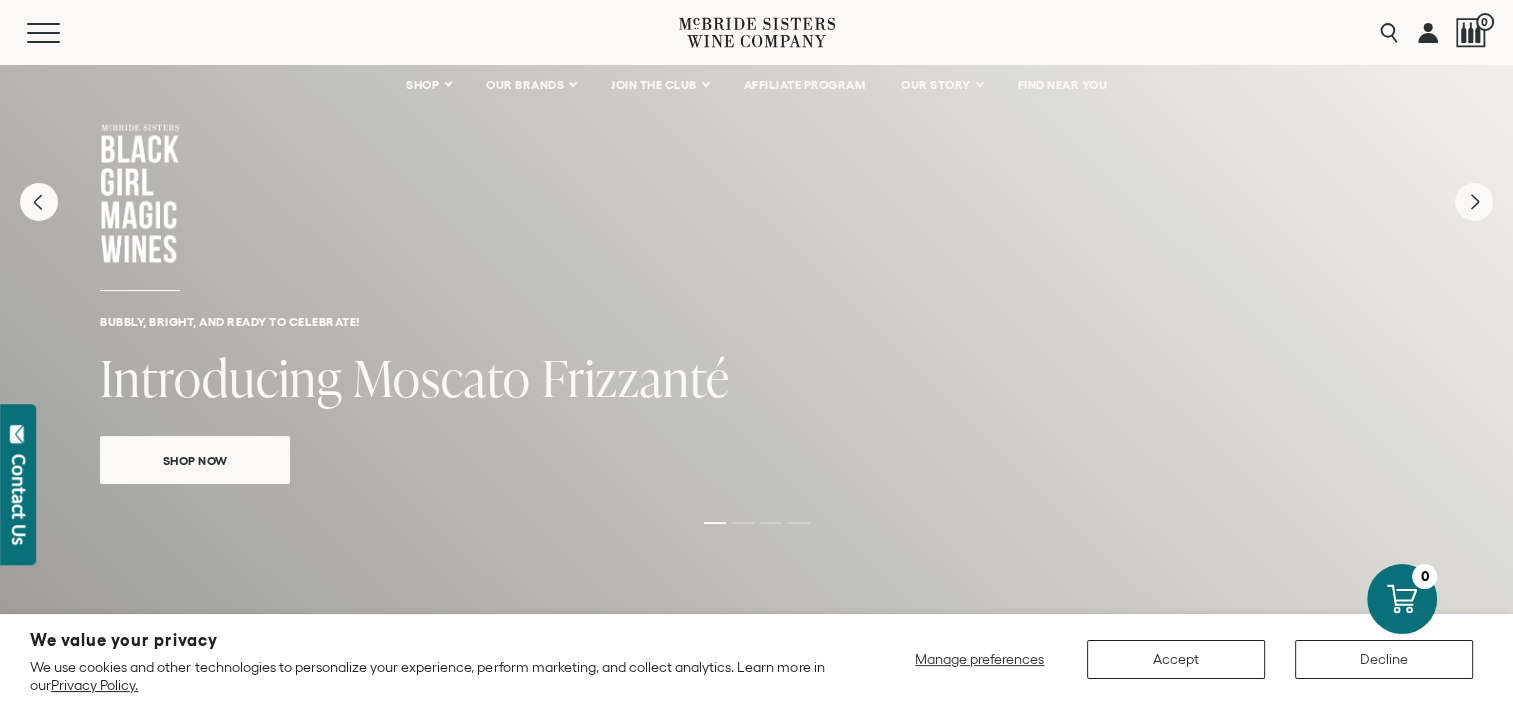 scroll, scrollTop: 200, scrollLeft: 0, axis: vertical 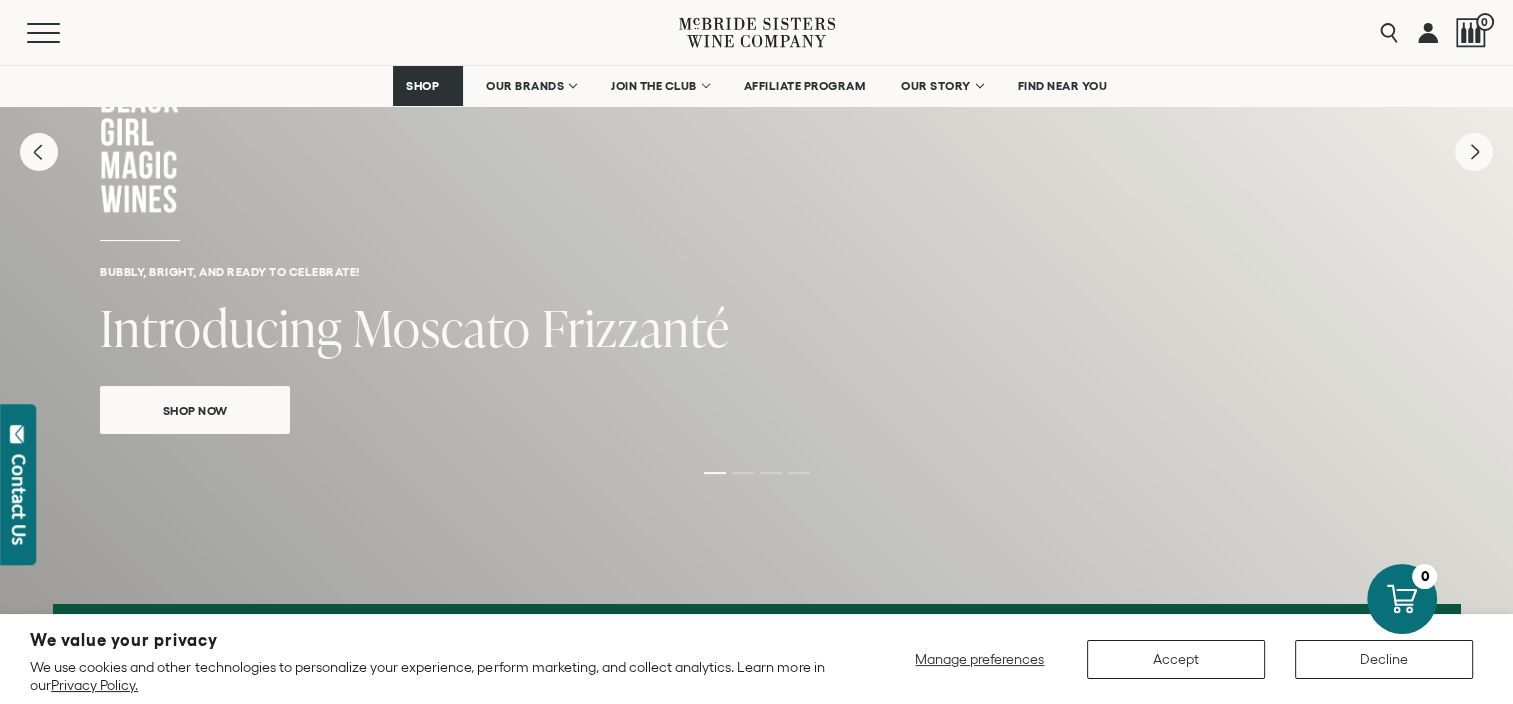 click on "Shop Now" at bounding box center (195, 410) 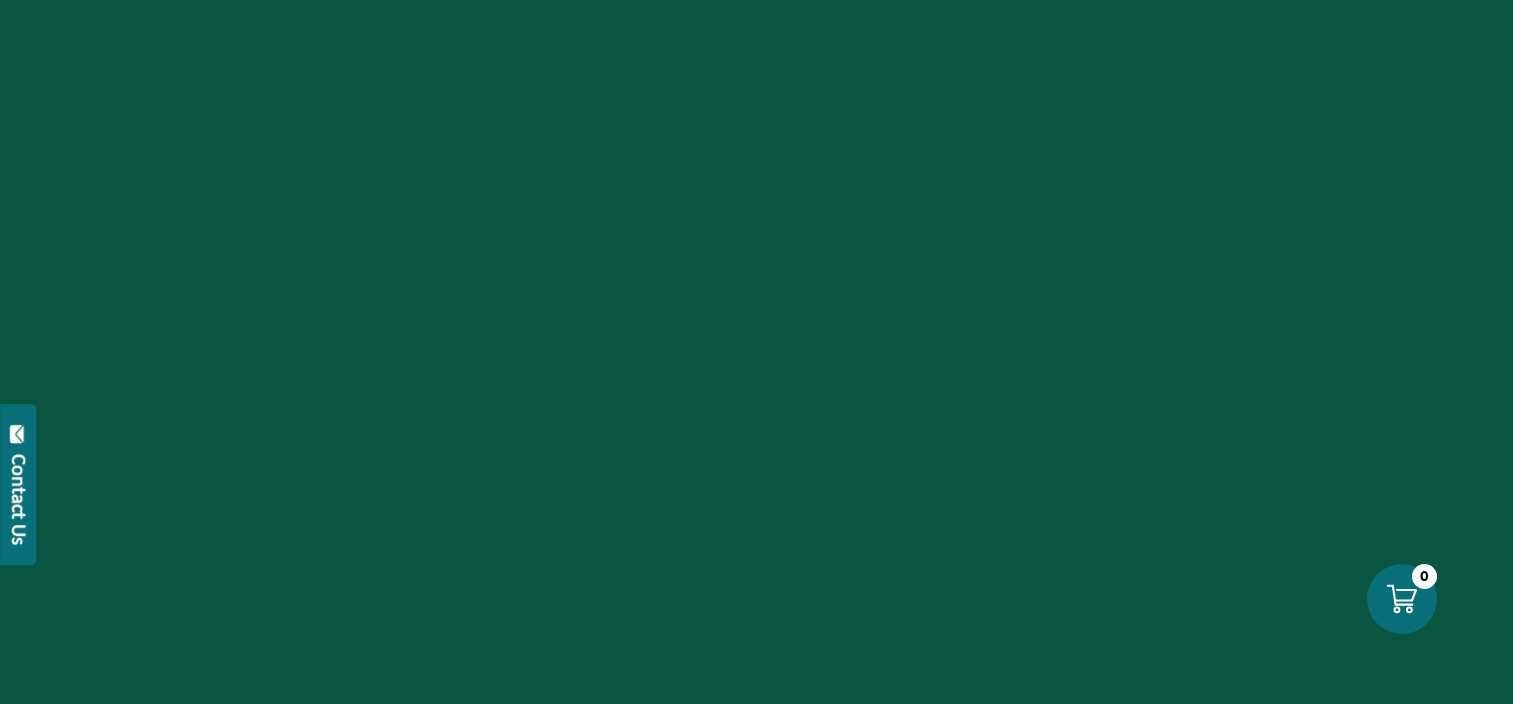 scroll, scrollTop: 0, scrollLeft: 0, axis: both 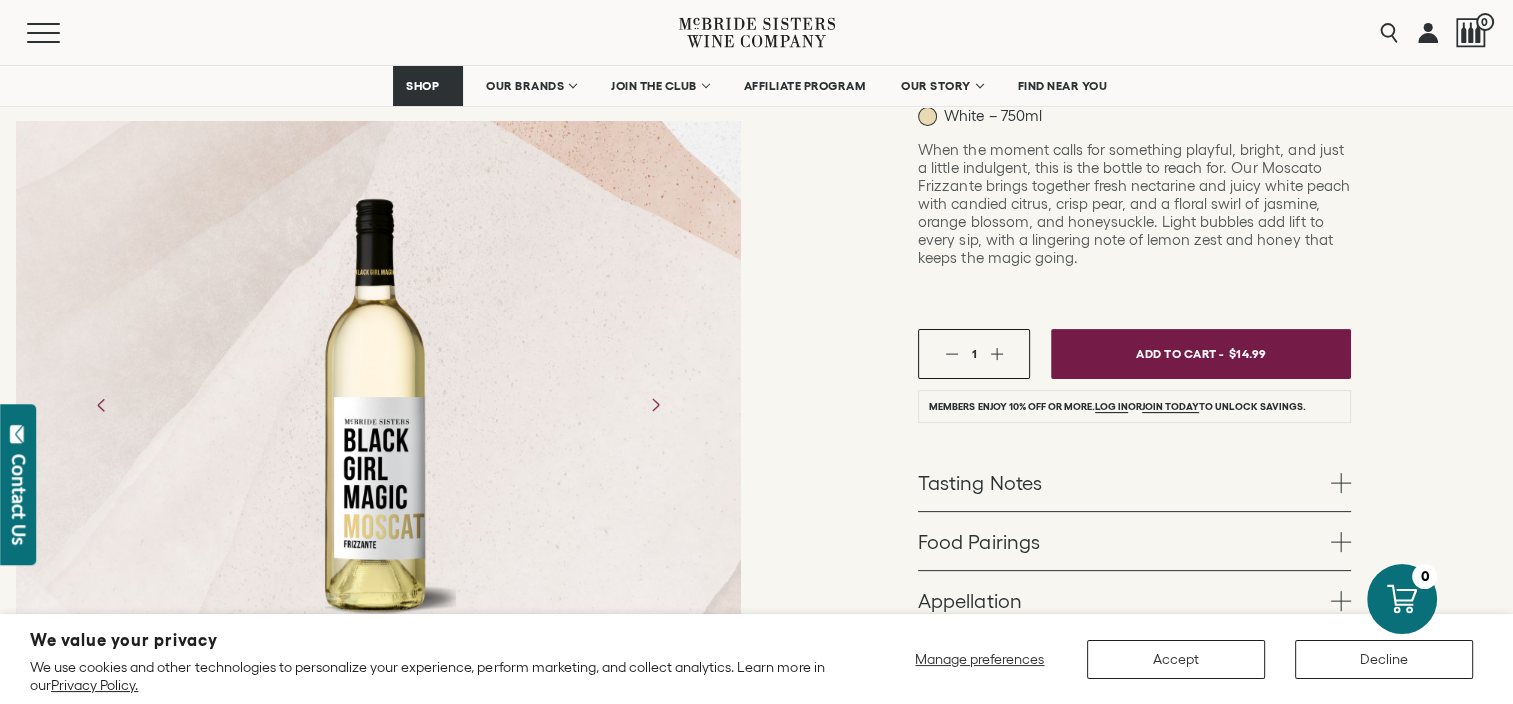click at bounding box center (996, 353) 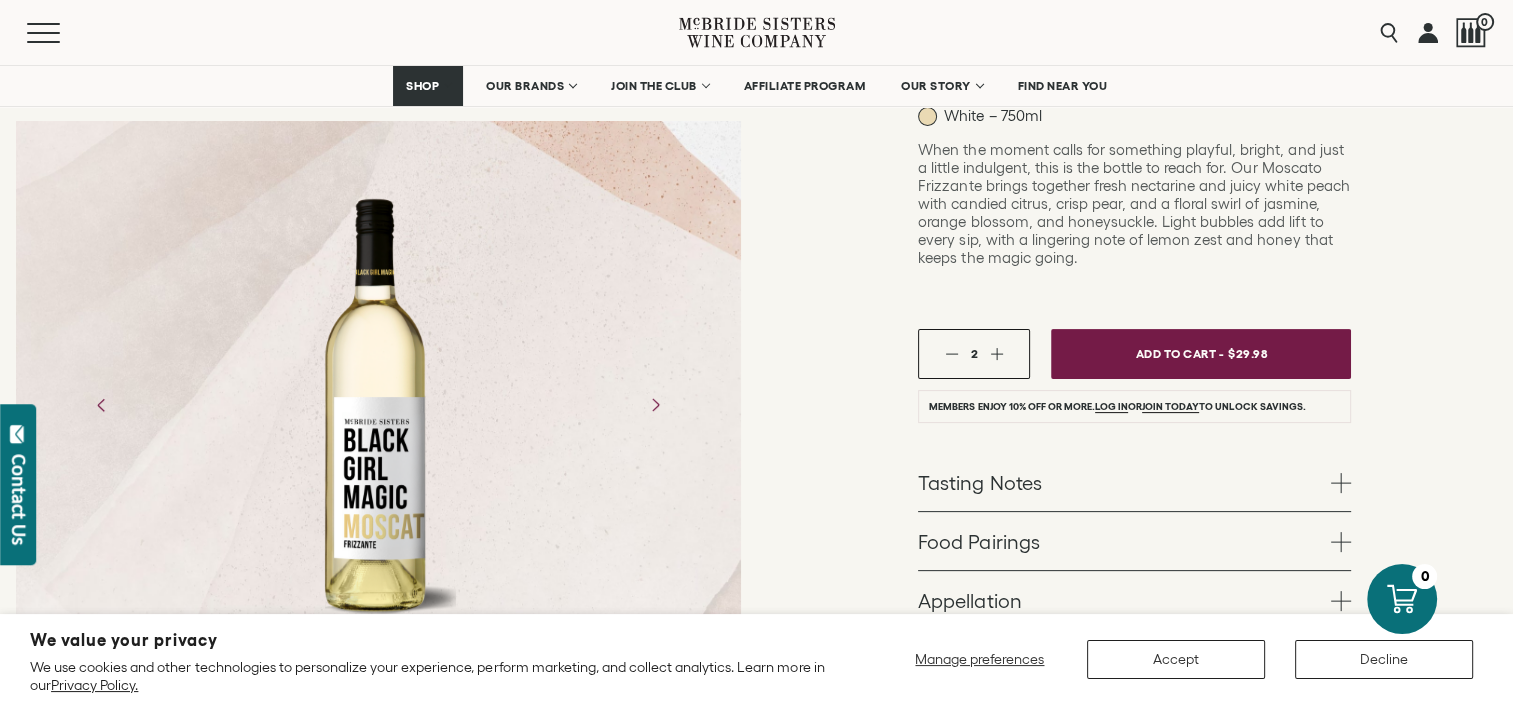 click at bounding box center (1341, 483) 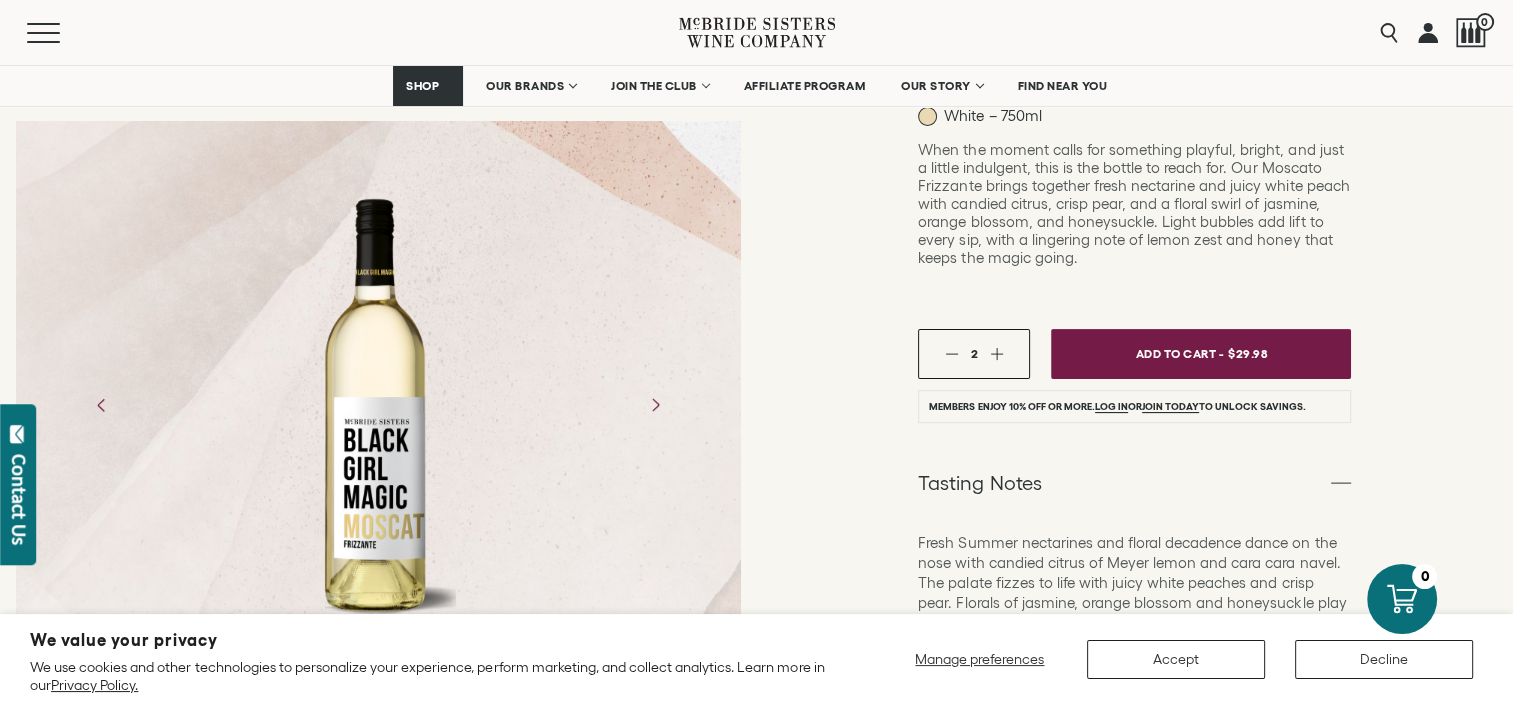 click on "Black Girl Magic Wines
Black Girl Magic Moscato Frizzanté California NV
White – 750ml" at bounding box center [1135, 381] 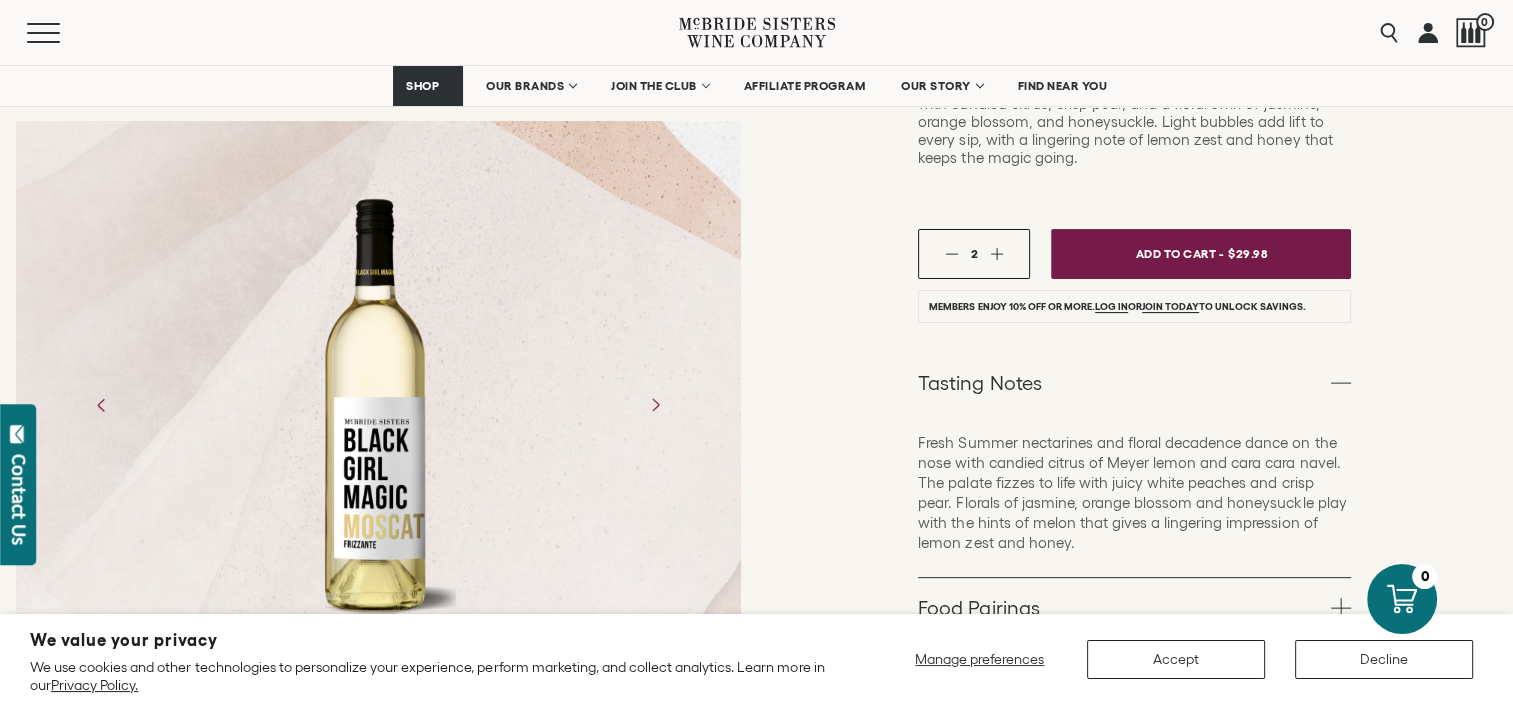 scroll, scrollTop: 700, scrollLeft: 0, axis: vertical 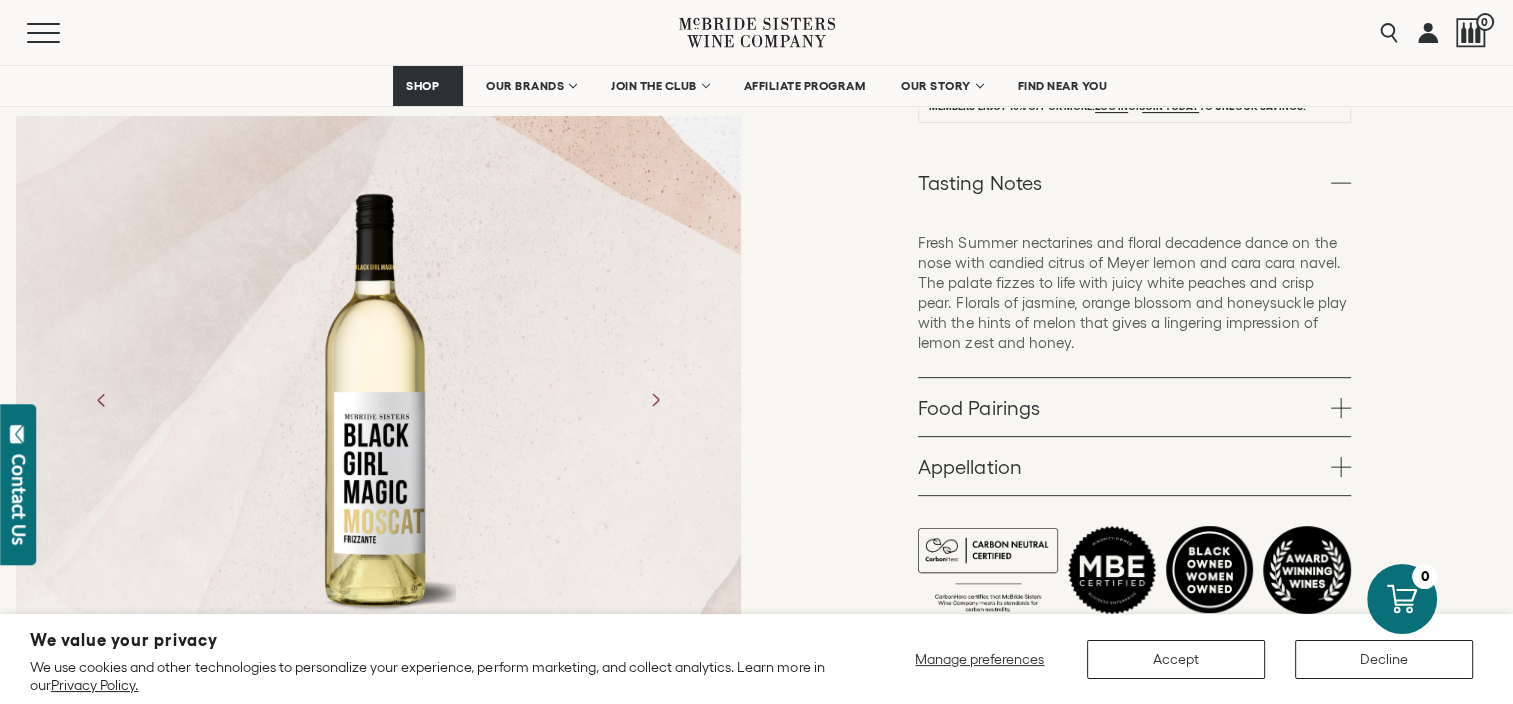 click at bounding box center [1341, 408] 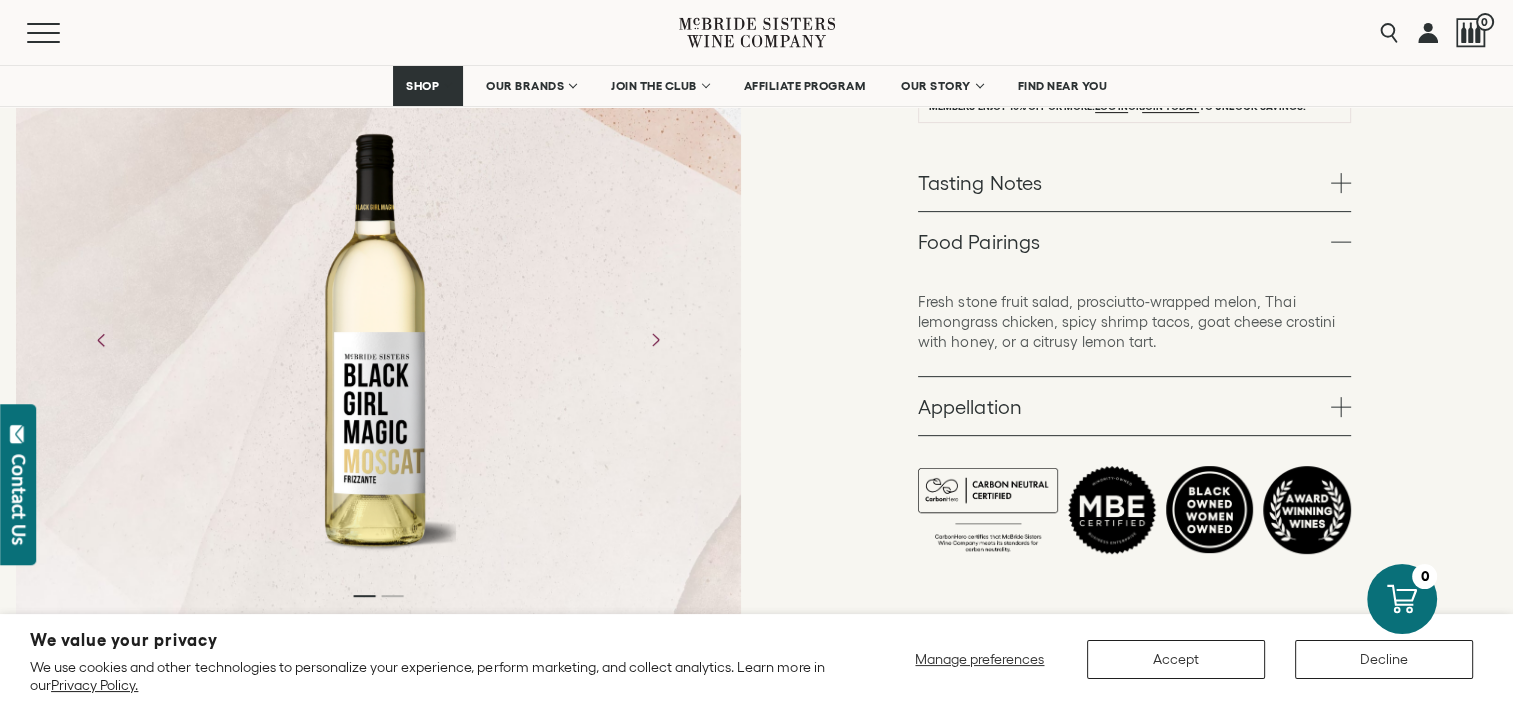 click at bounding box center [1341, 407] 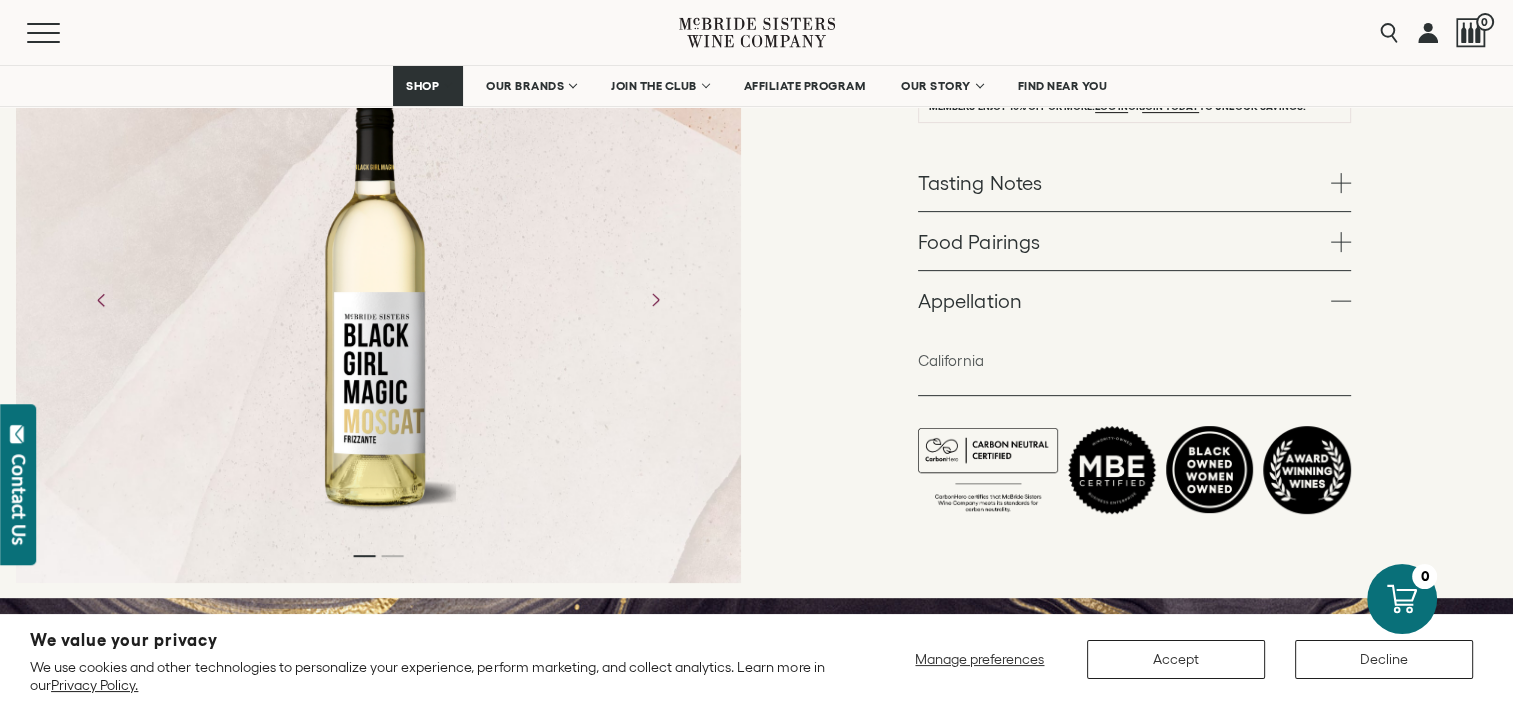 click on "Black Girl Magic Wines
Black Girl Magic Moscato Frizzanté California NV
White – 750ml" at bounding box center (1135, 31) 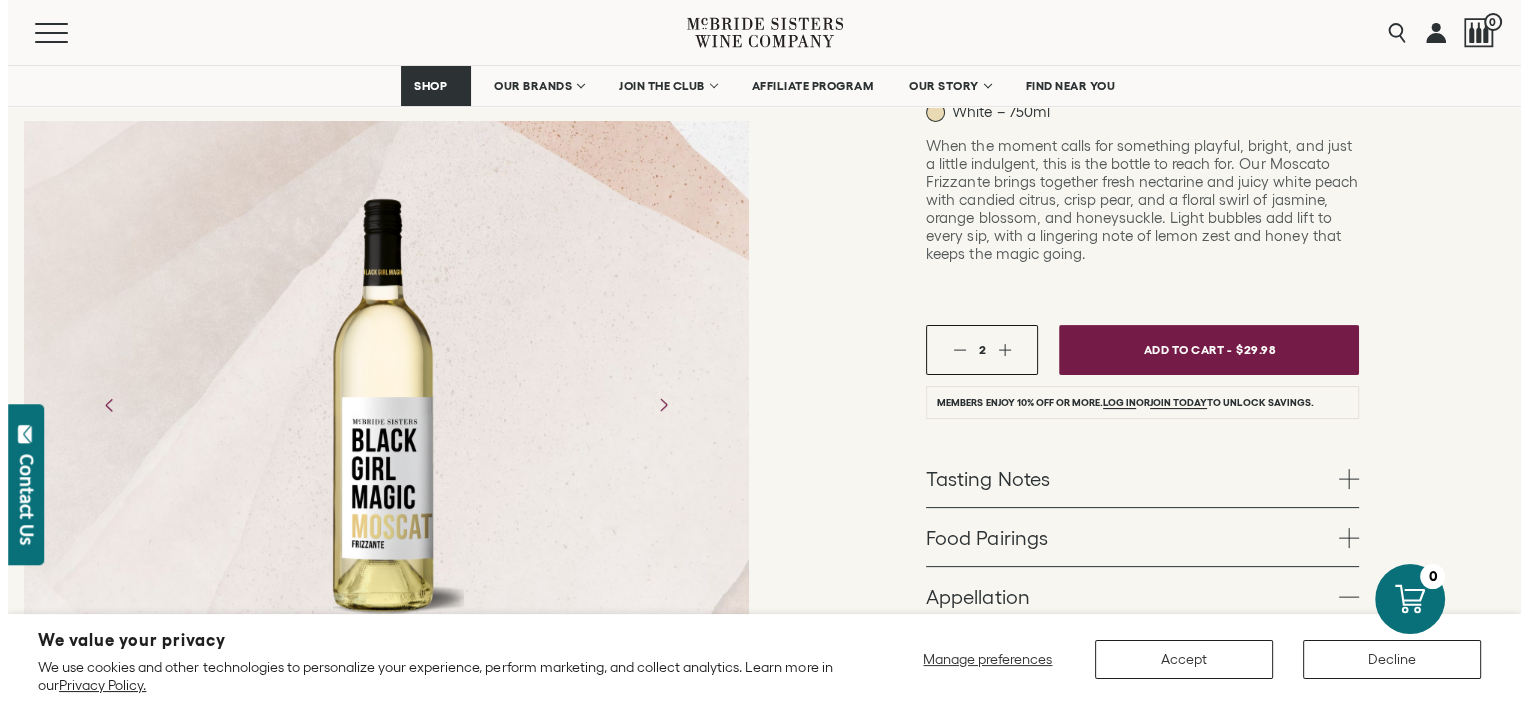 scroll, scrollTop: 400, scrollLeft: 0, axis: vertical 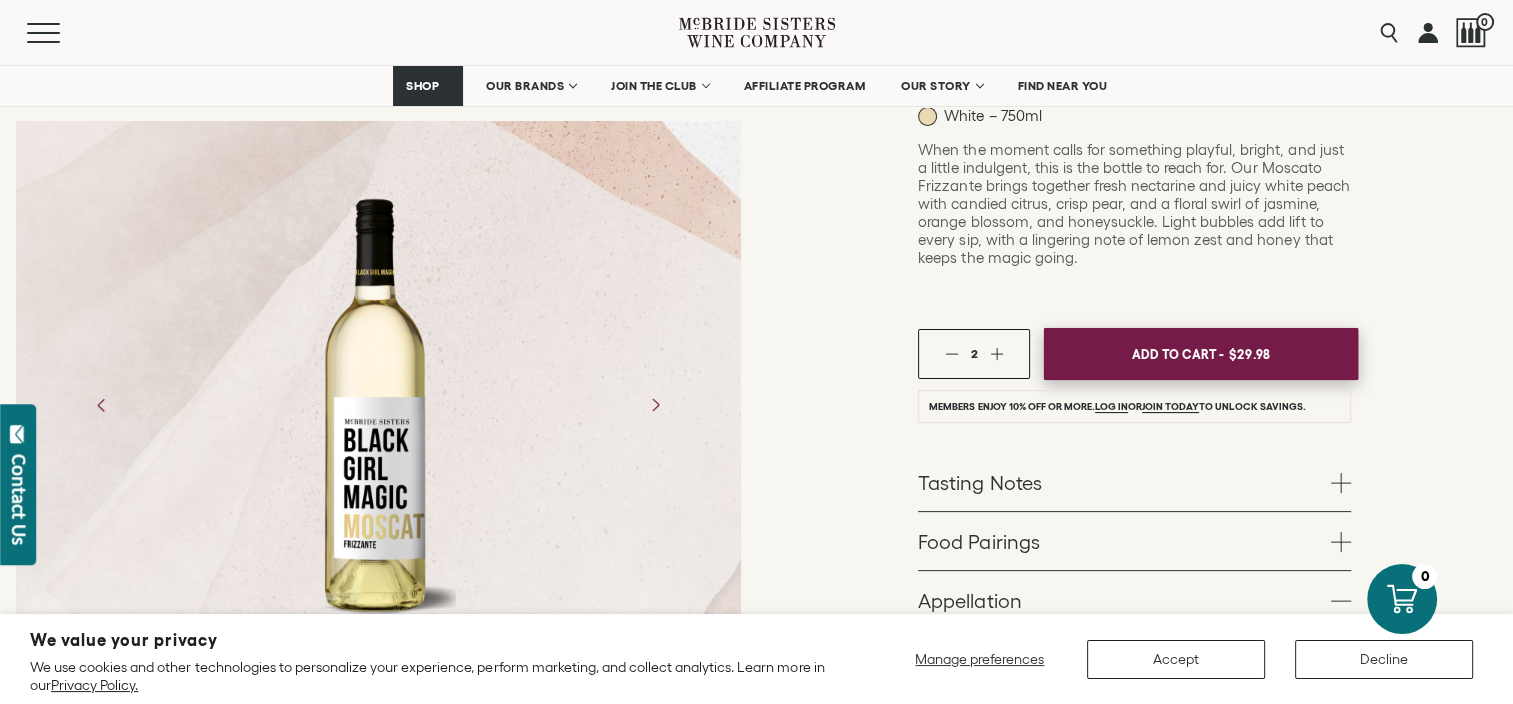 click on "Add To Cart -" at bounding box center [1178, 354] 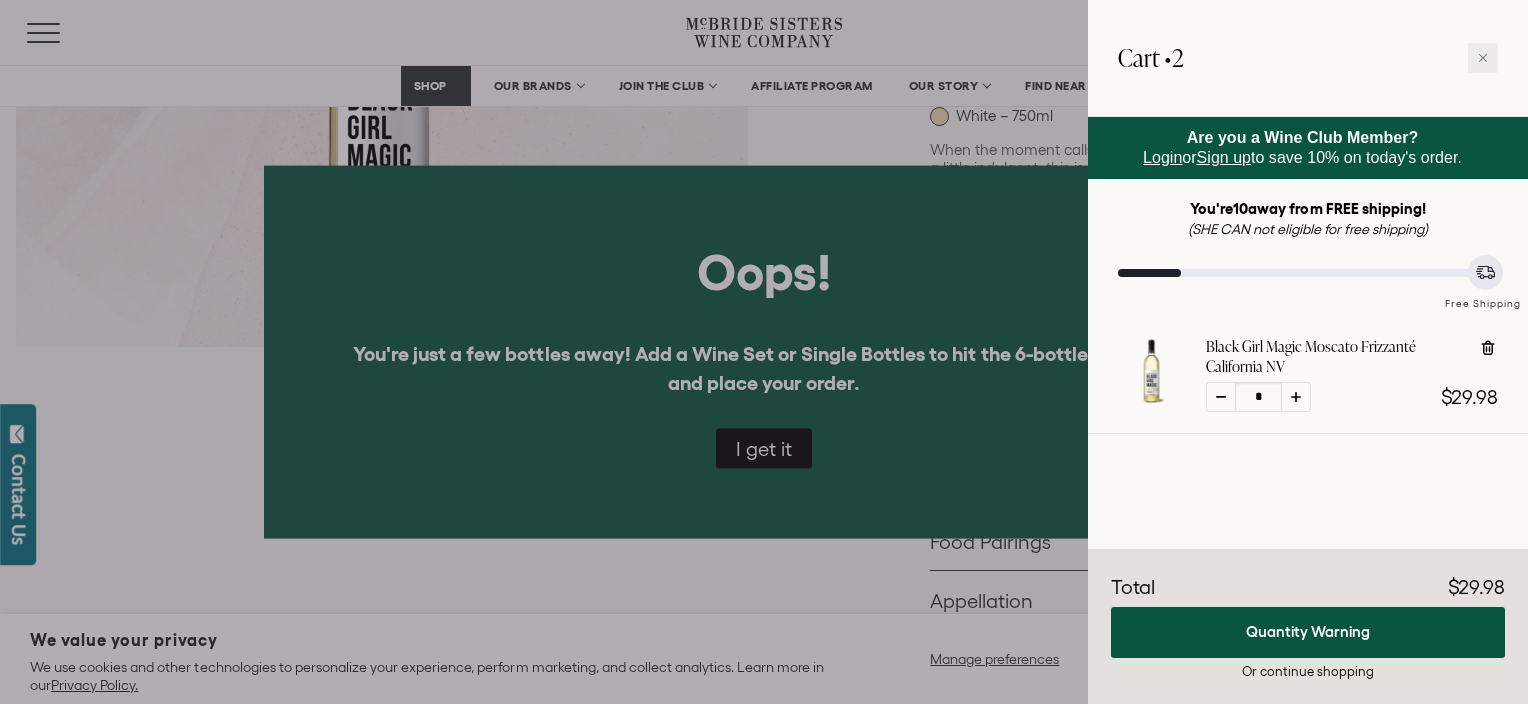 click at bounding box center (764, 352) 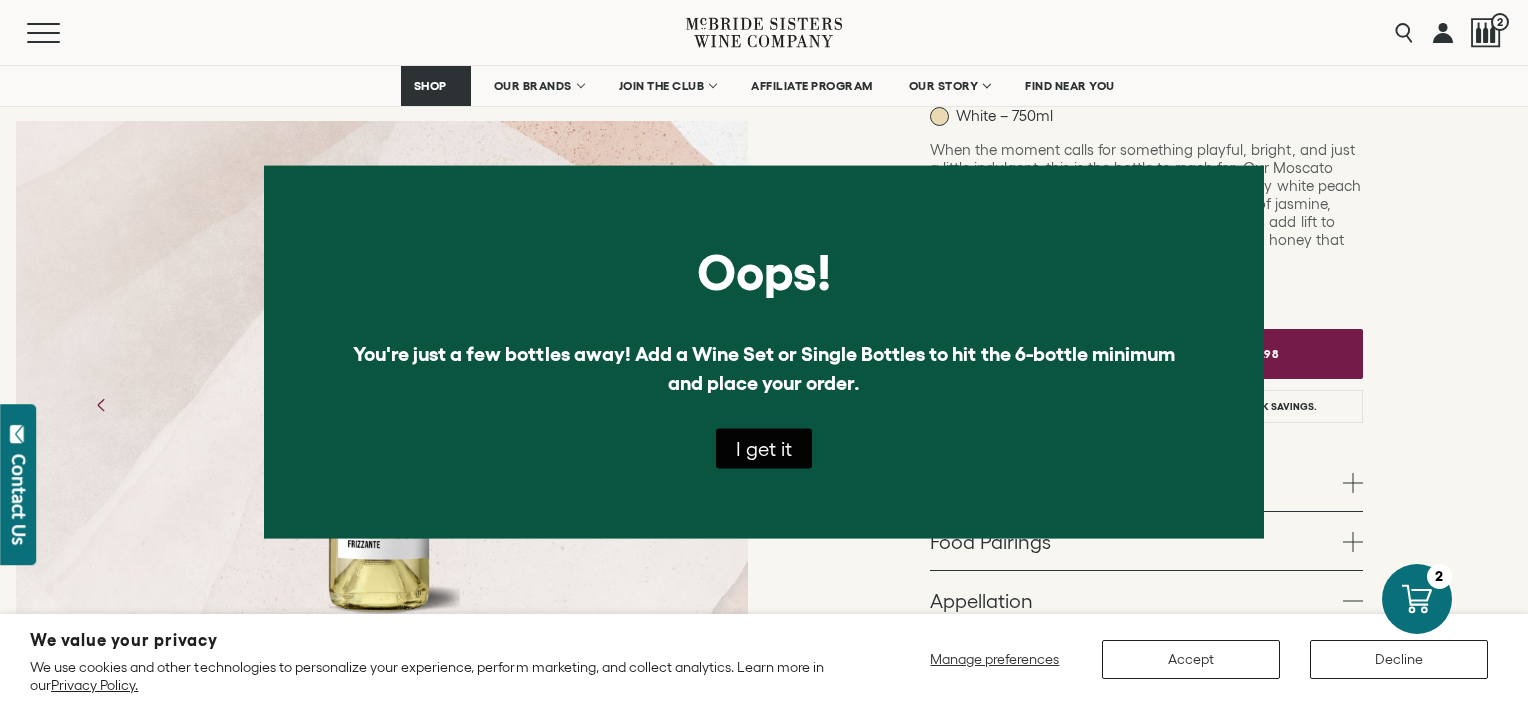 click on "I get it" at bounding box center [764, 448] 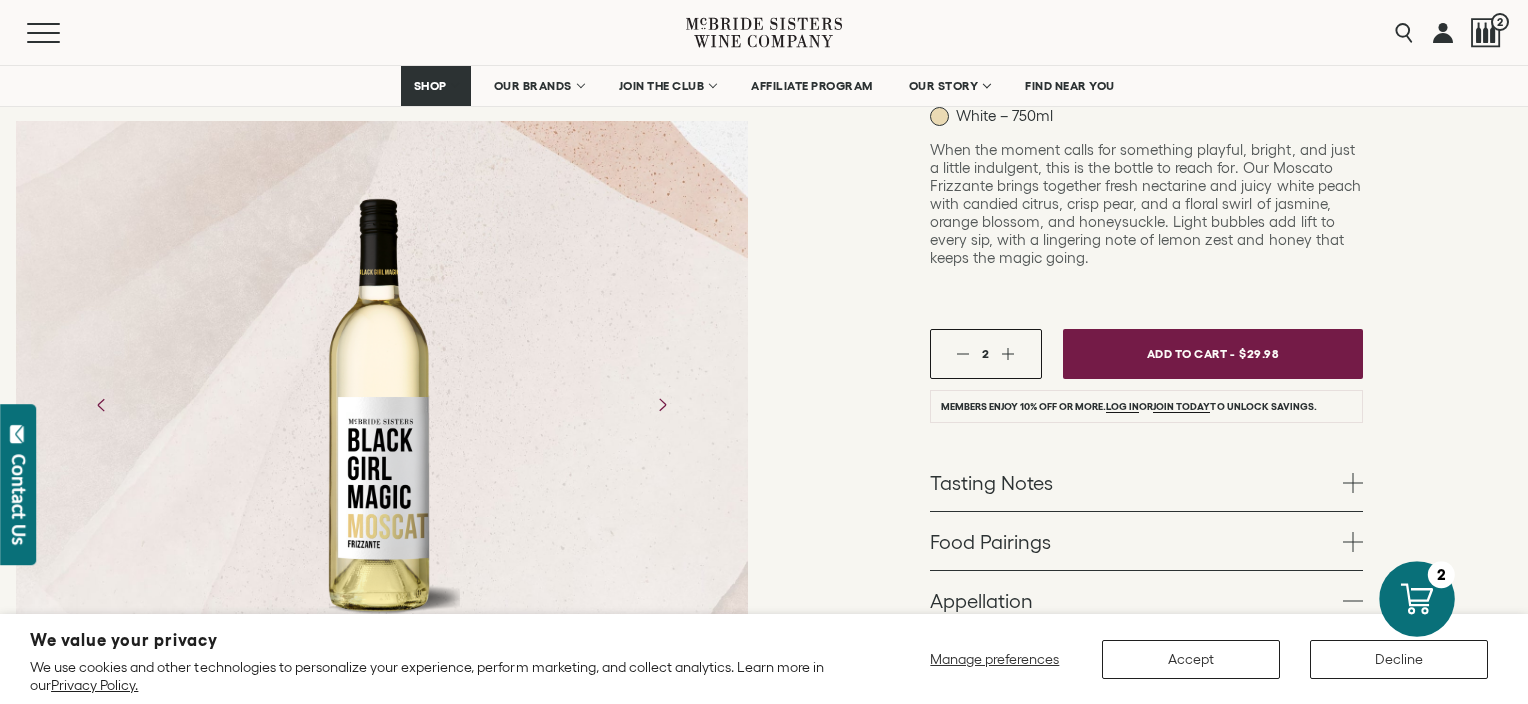 click 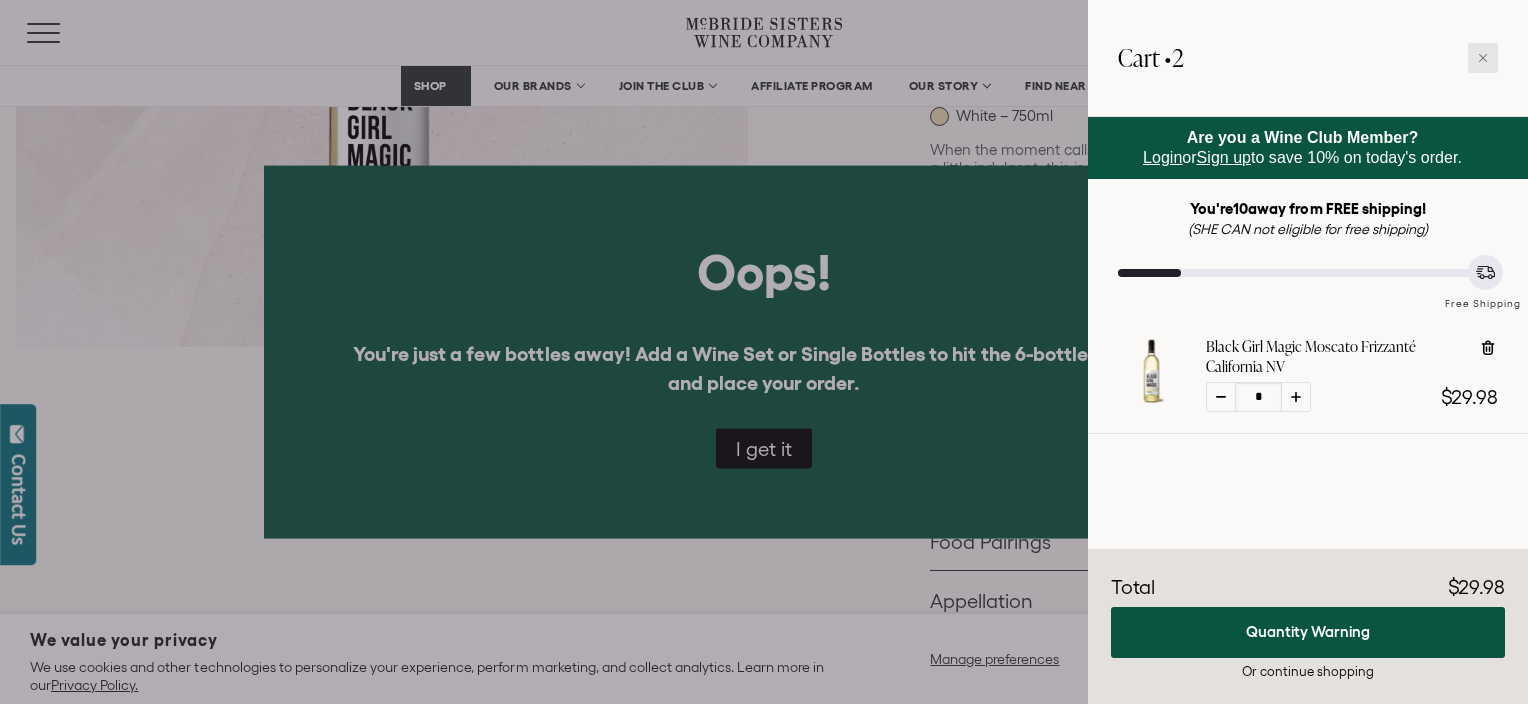 click 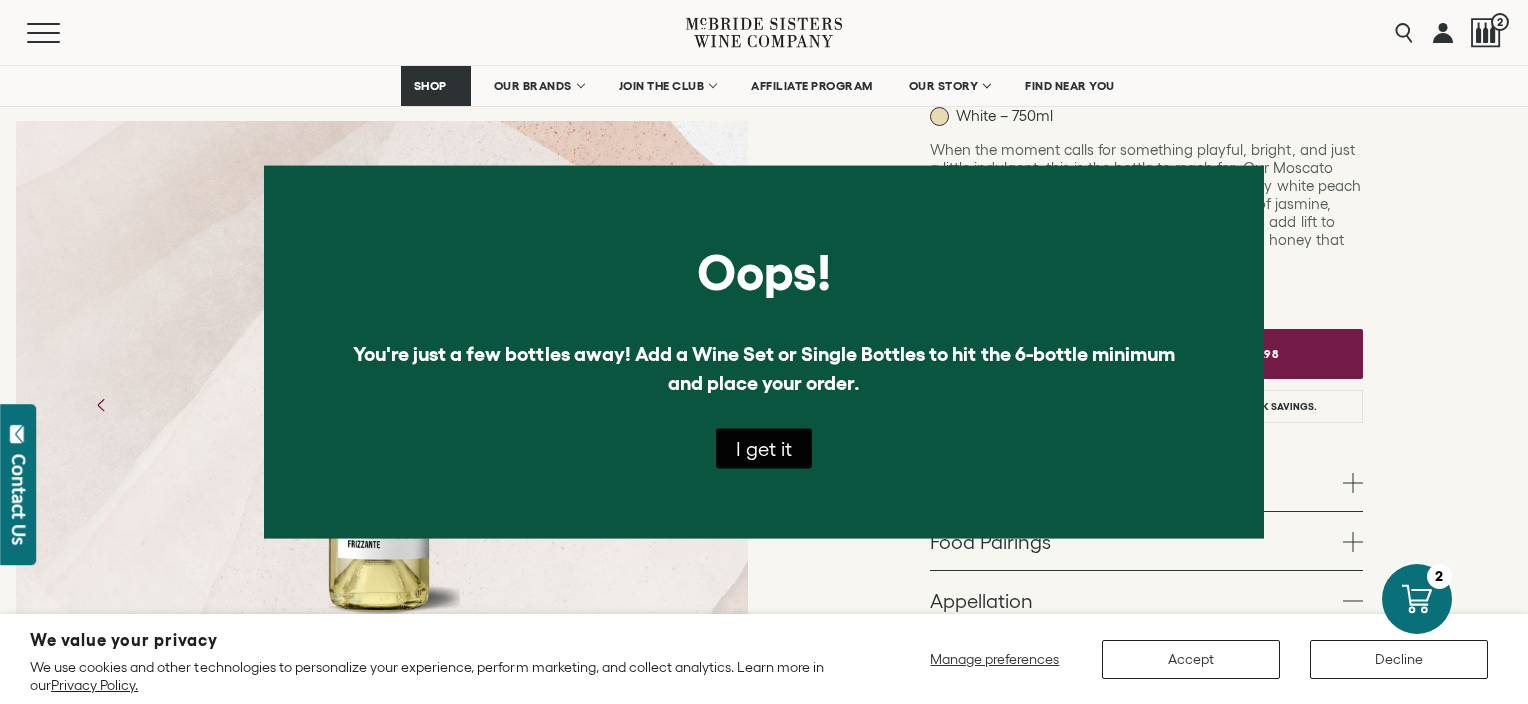 click on "I get it" at bounding box center [764, 448] 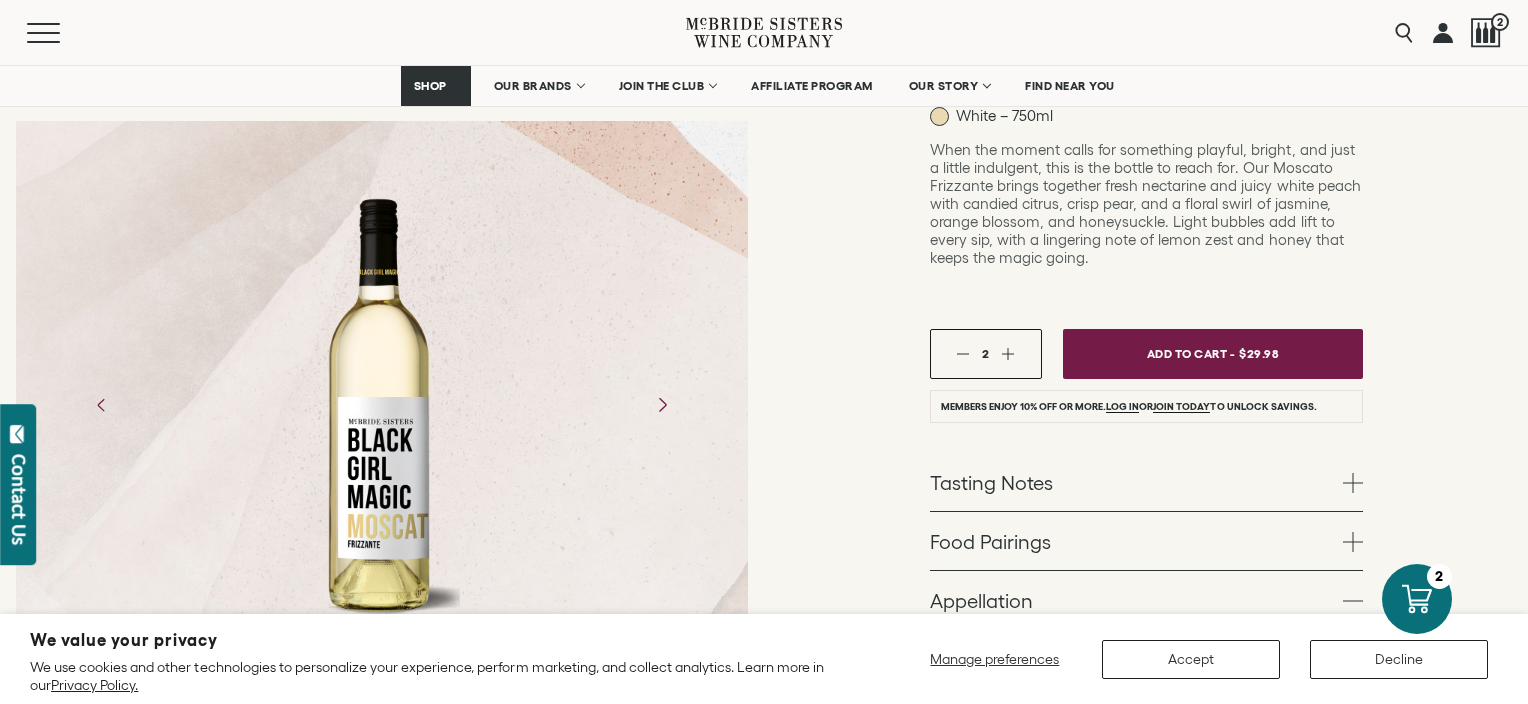 click 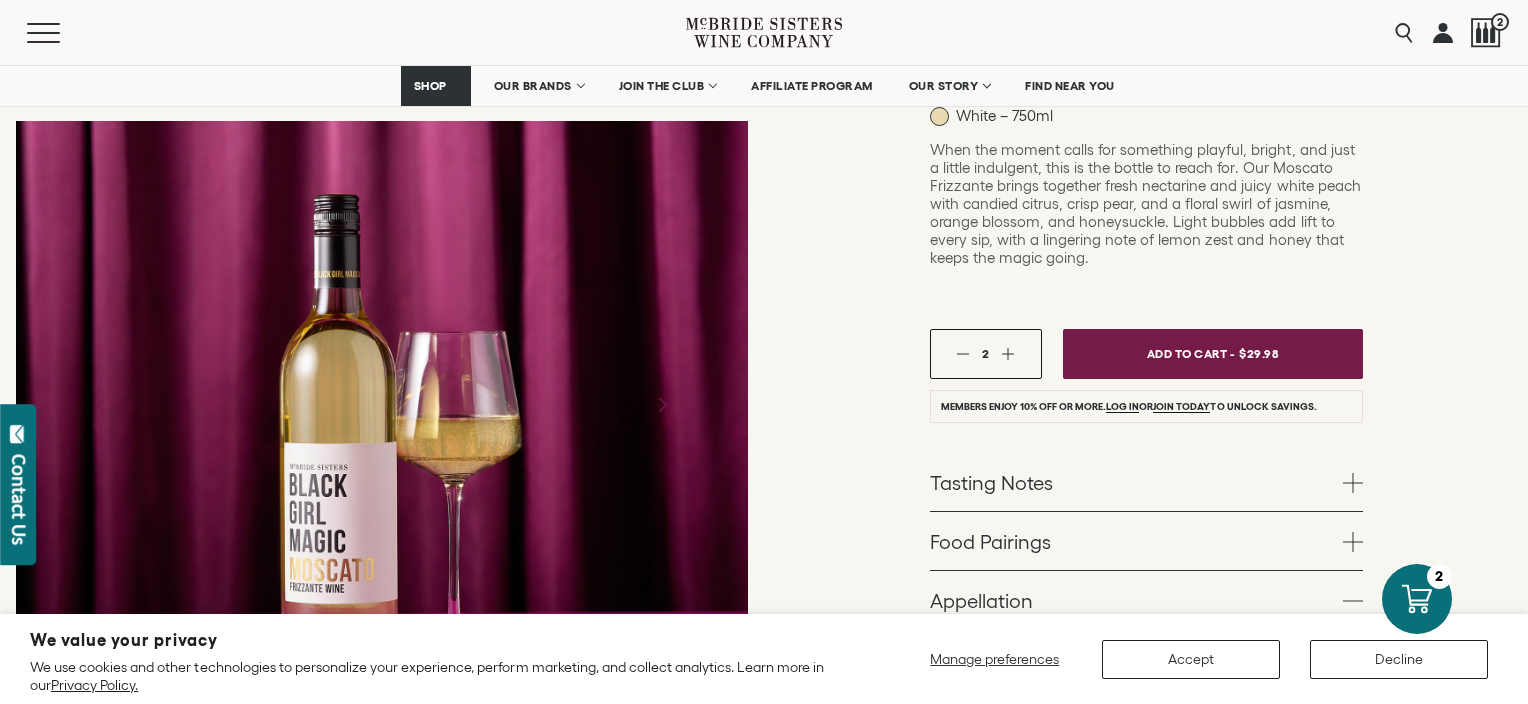 click 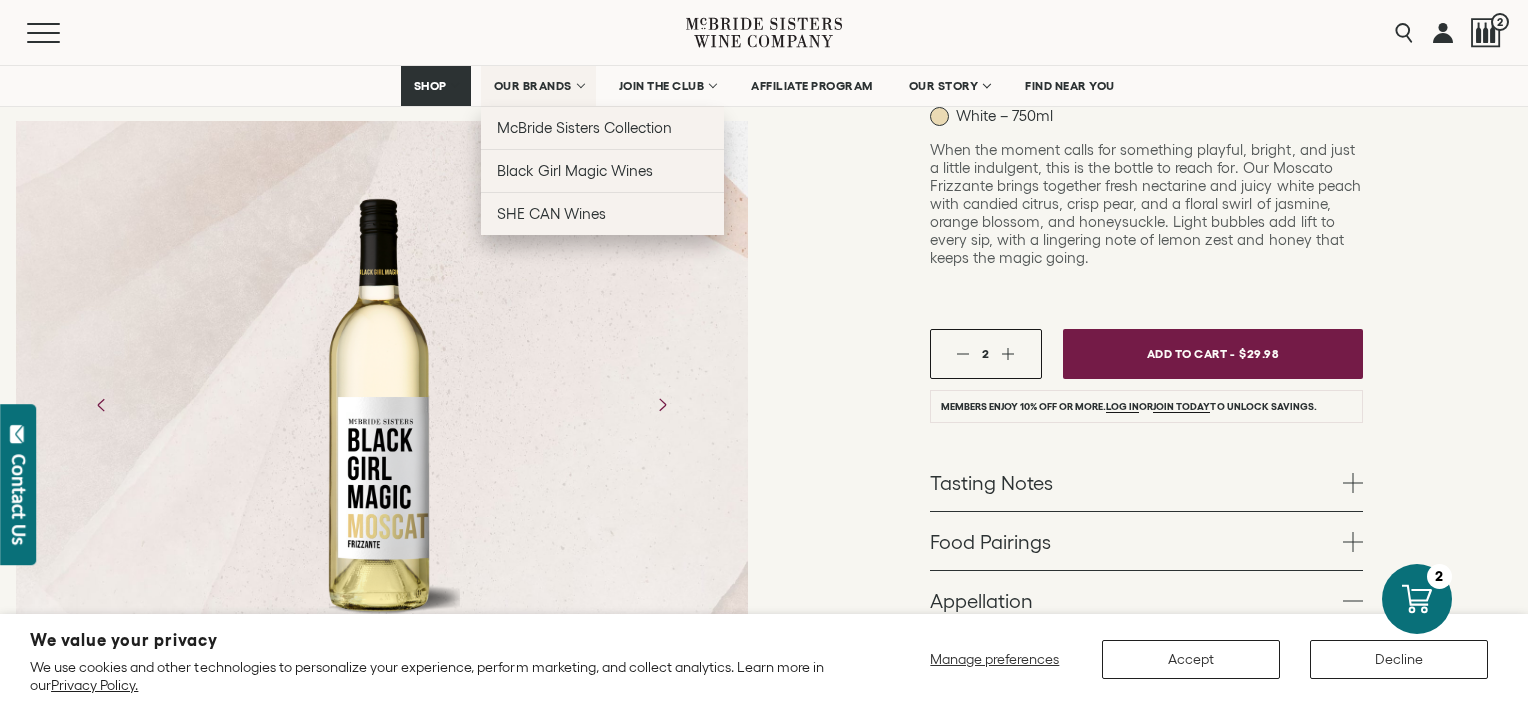 click on "OUR BRANDS" at bounding box center [533, 86] 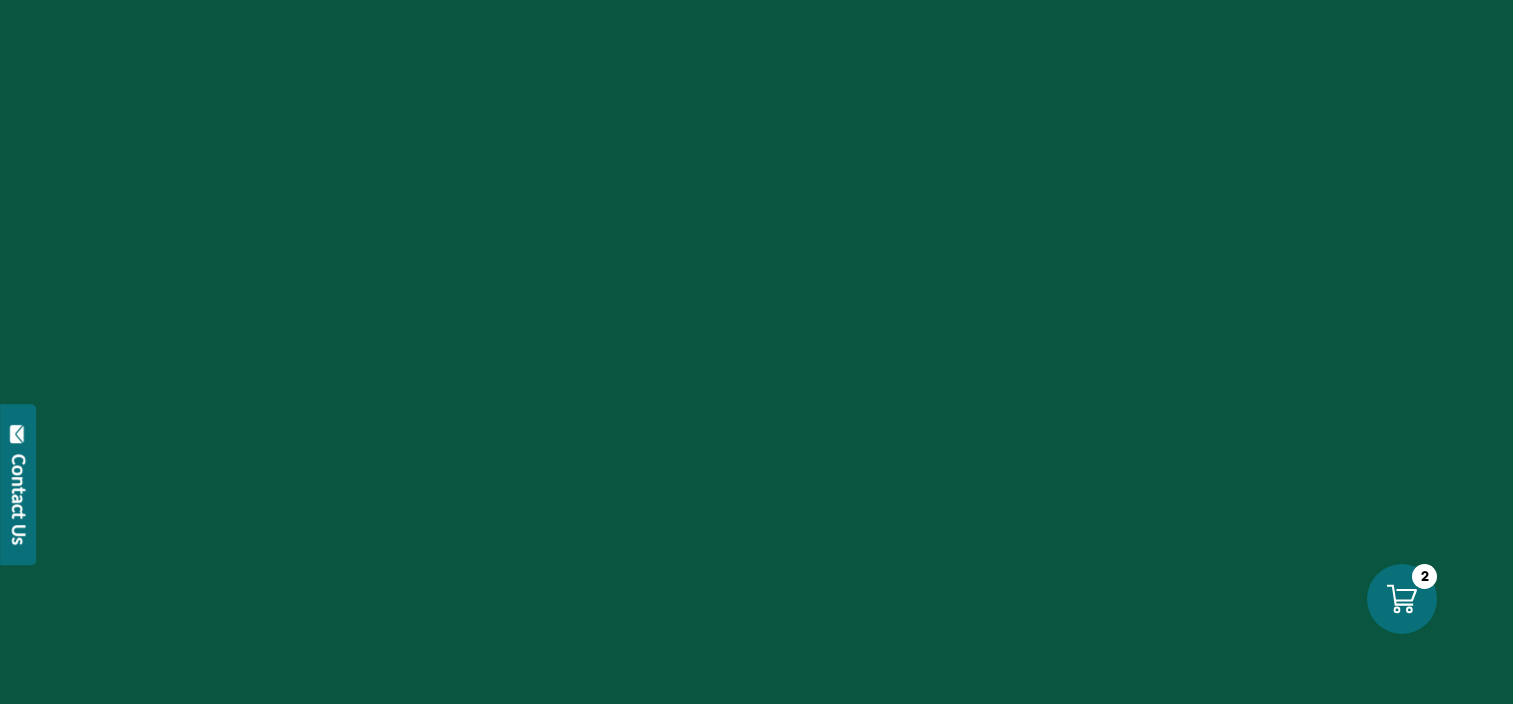 scroll, scrollTop: 0, scrollLeft: 0, axis: both 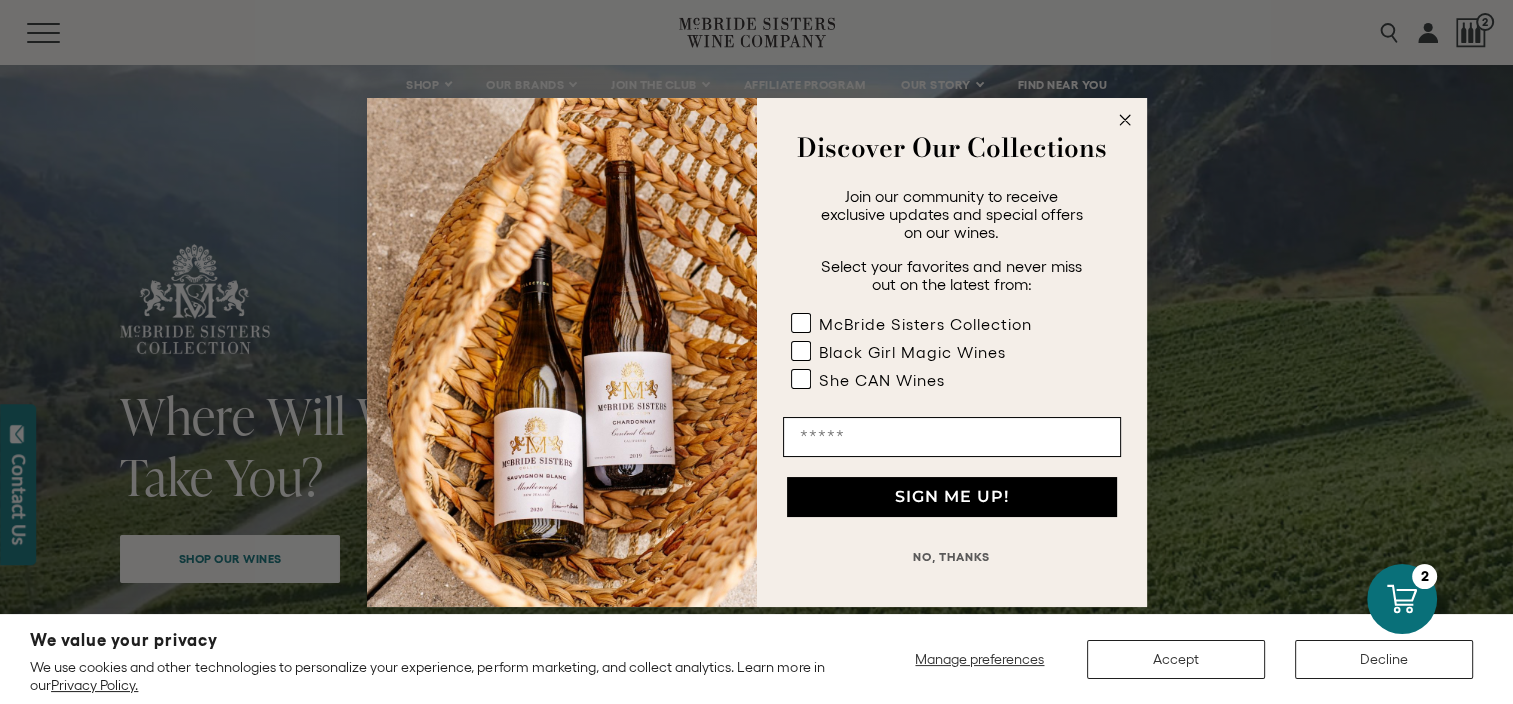 click 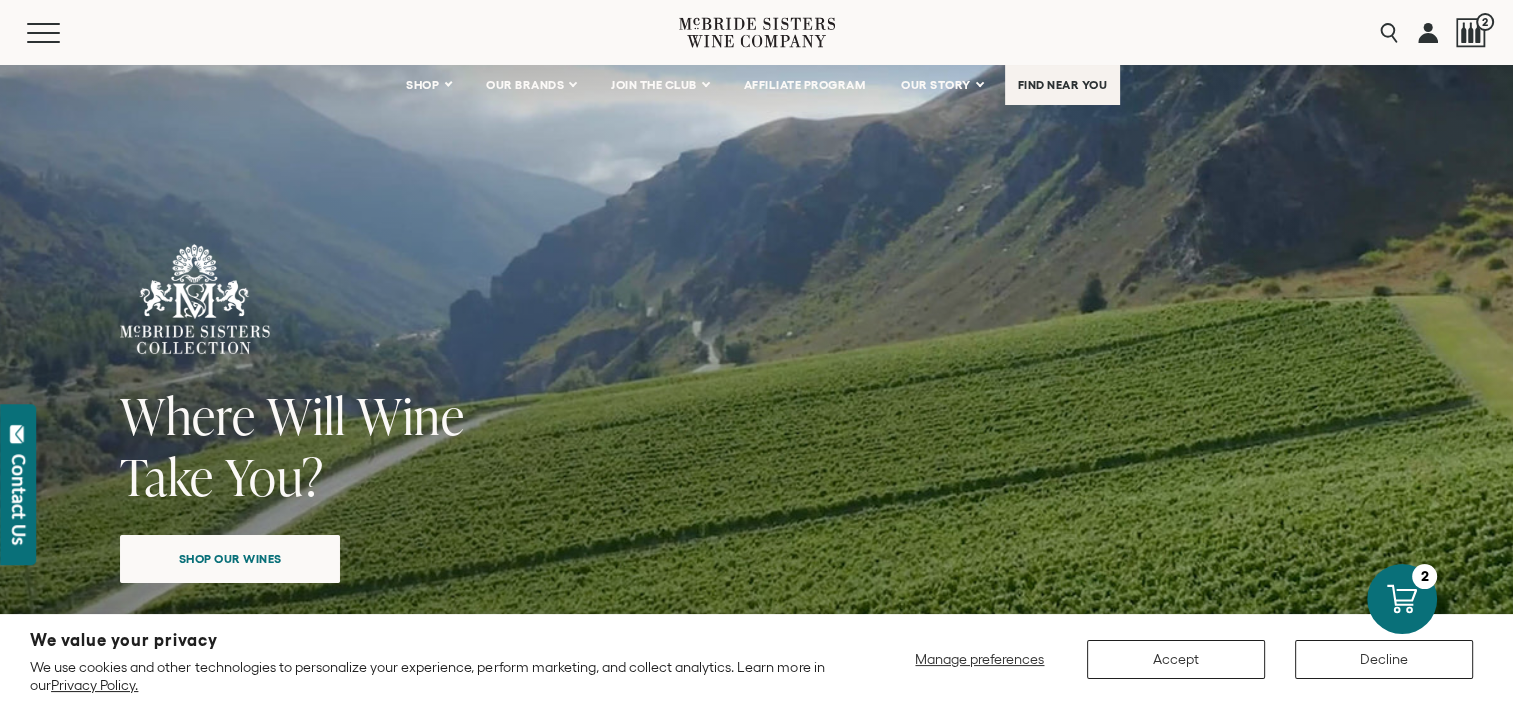 click on "FIND NEAR YOU" at bounding box center (1063, 85) 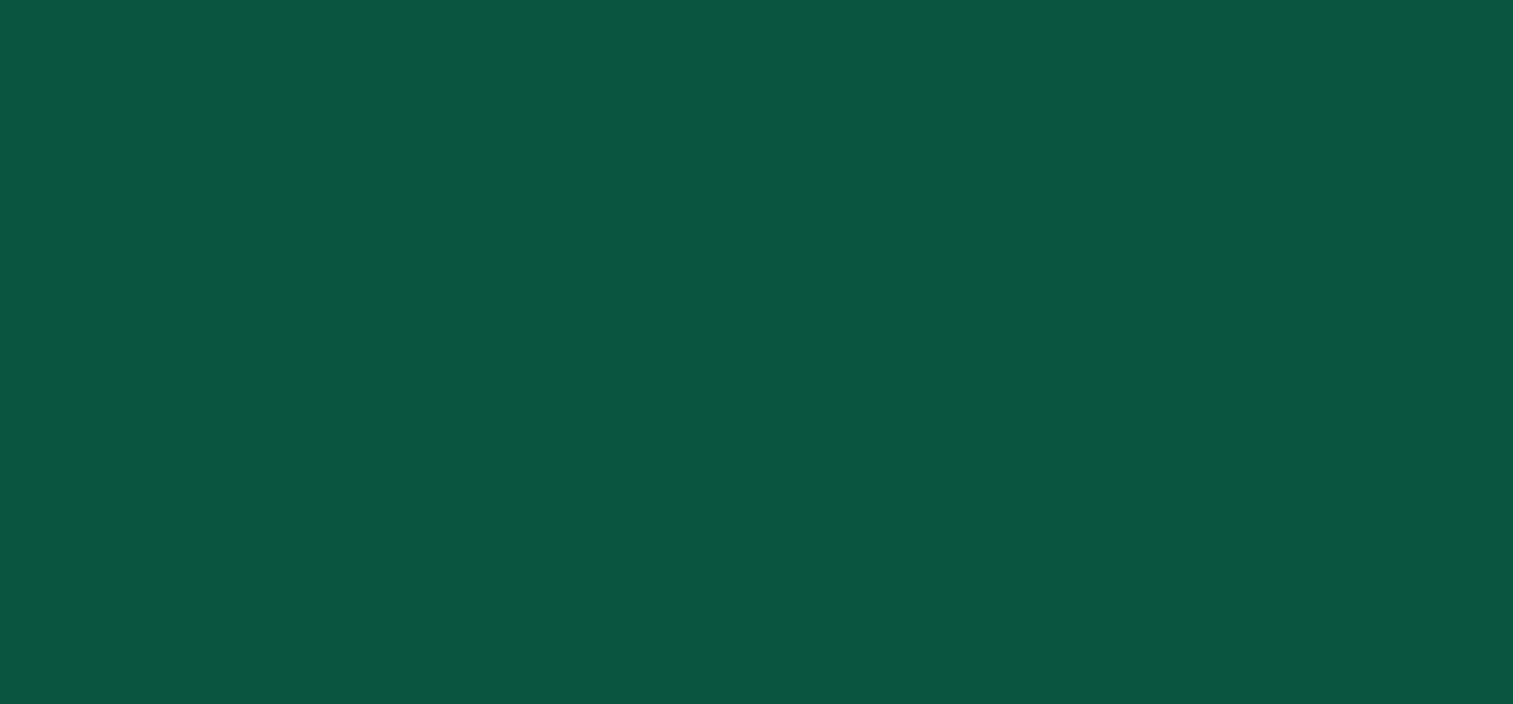 scroll, scrollTop: 0, scrollLeft: 0, axis: both 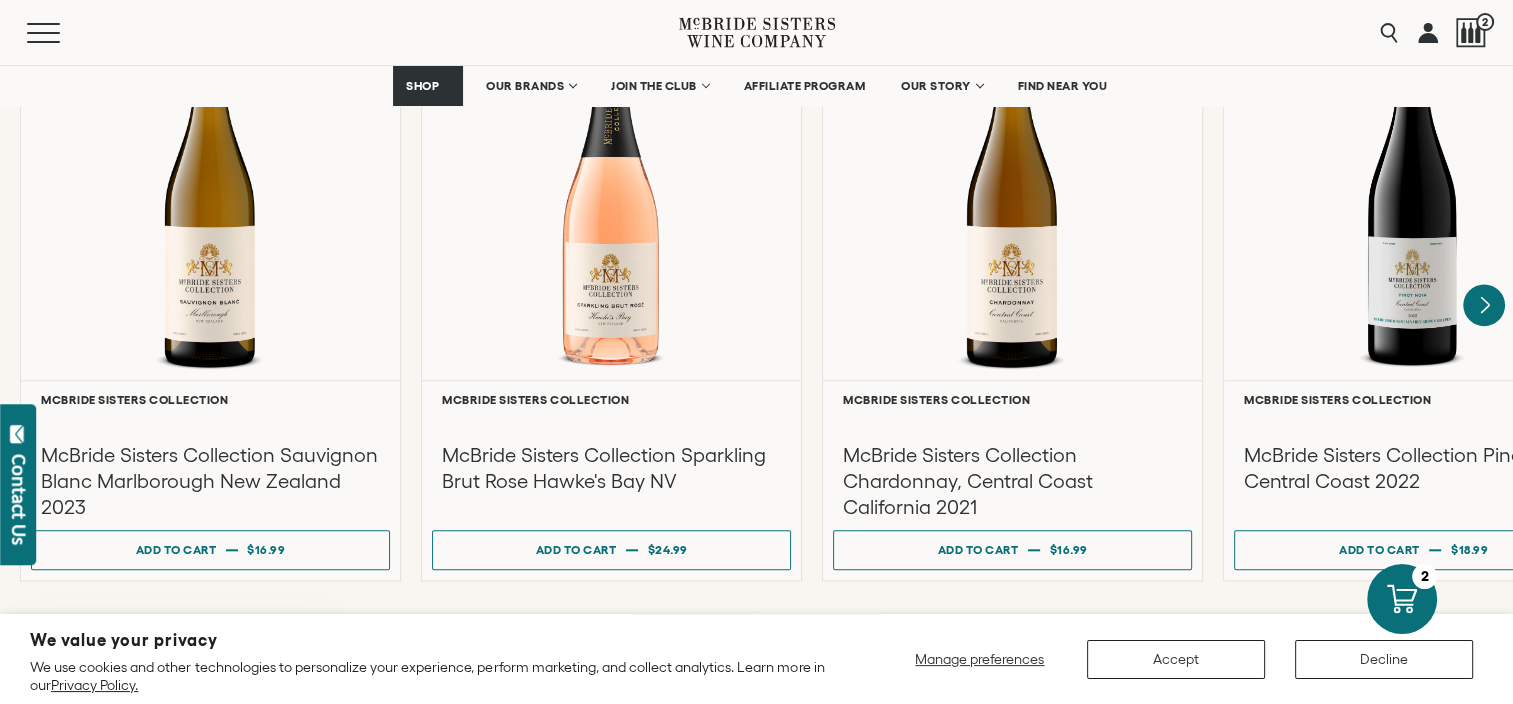 click 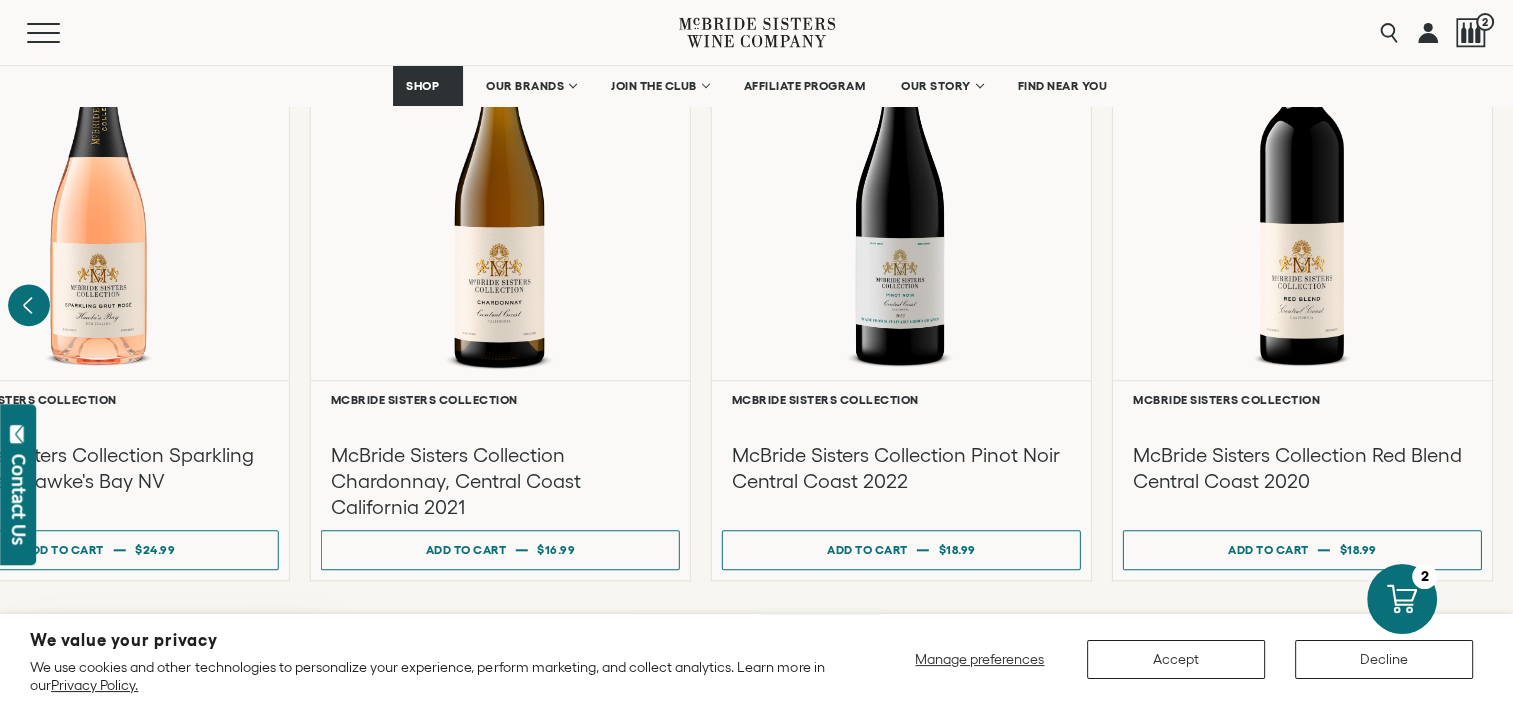 click 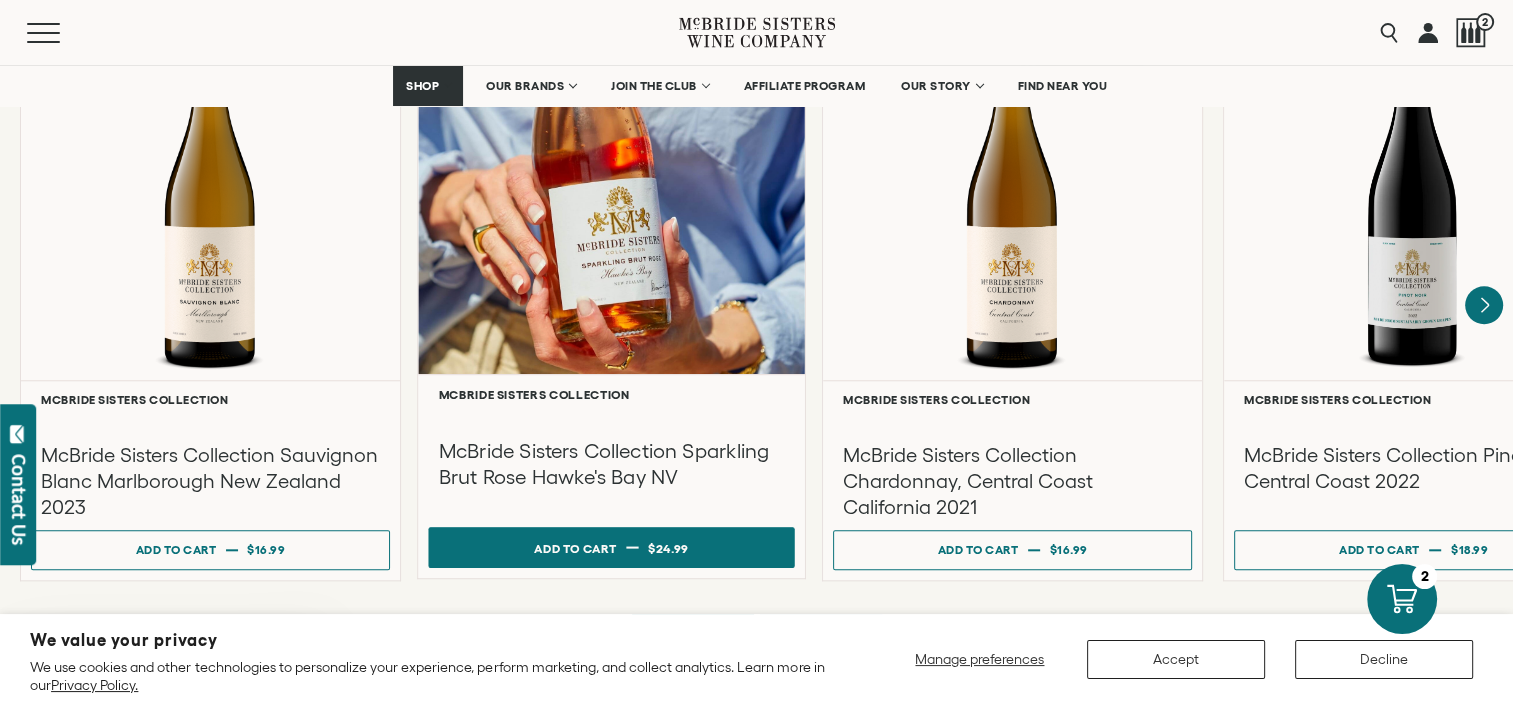 click on "Add to cart
Regular price
$24.99
Regular price
Sale price
$24.99
Unit price
/
per" at bounding box center [611, 547] 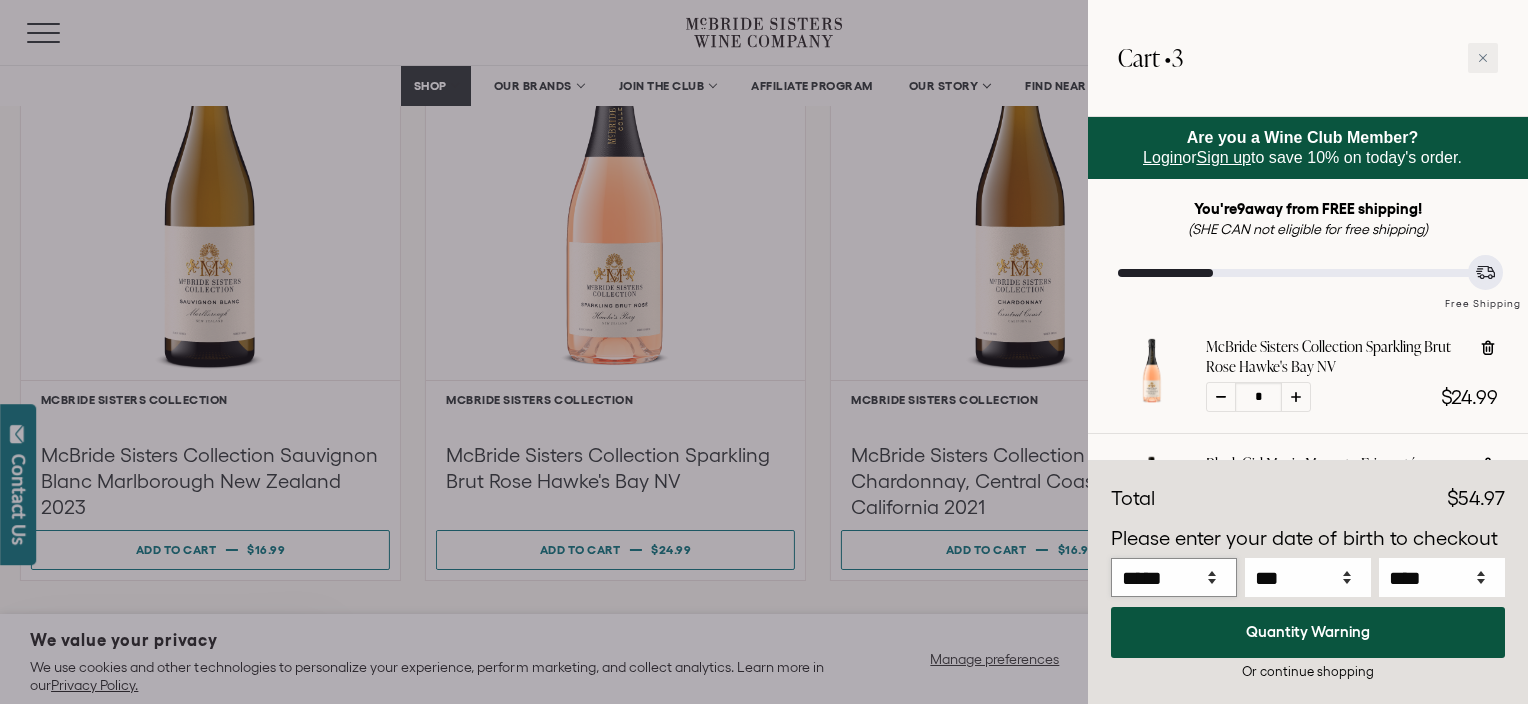click on "*****
***
***
***
***
***
***
***
***
***
***
***
***" at bounding box center (1174, 577) 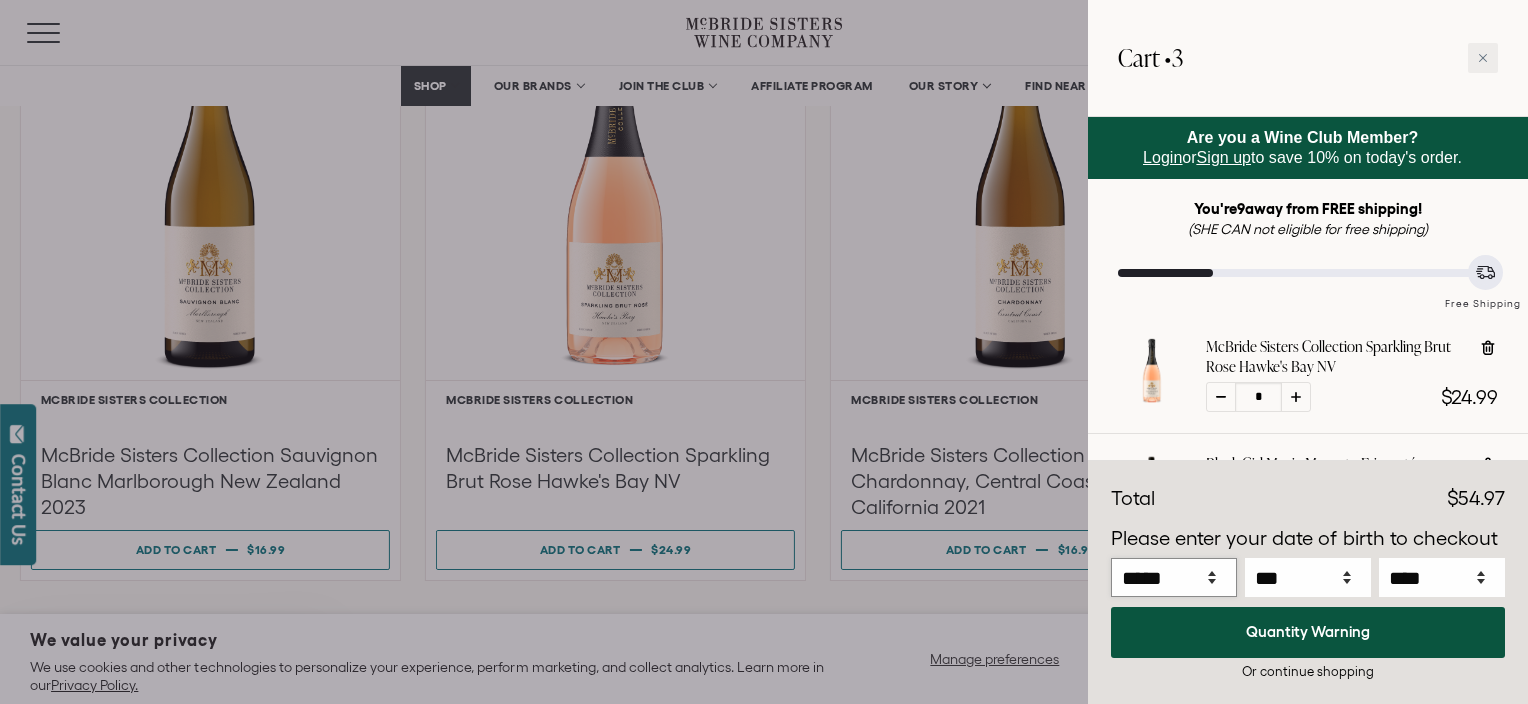select on "*" 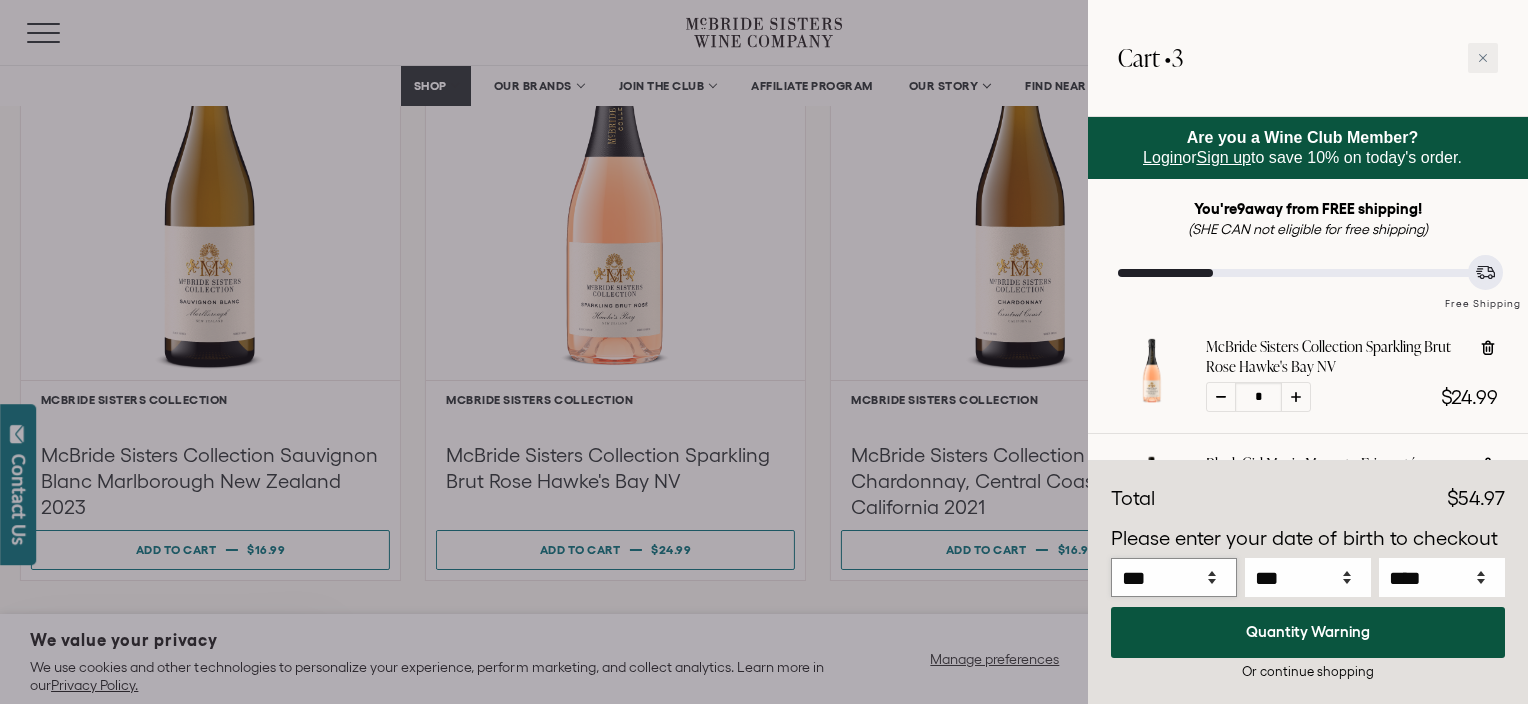 click on "*****
***
***
***
***
***
***
***
***
***
***
***
***" at bounding box center (1174, 577) 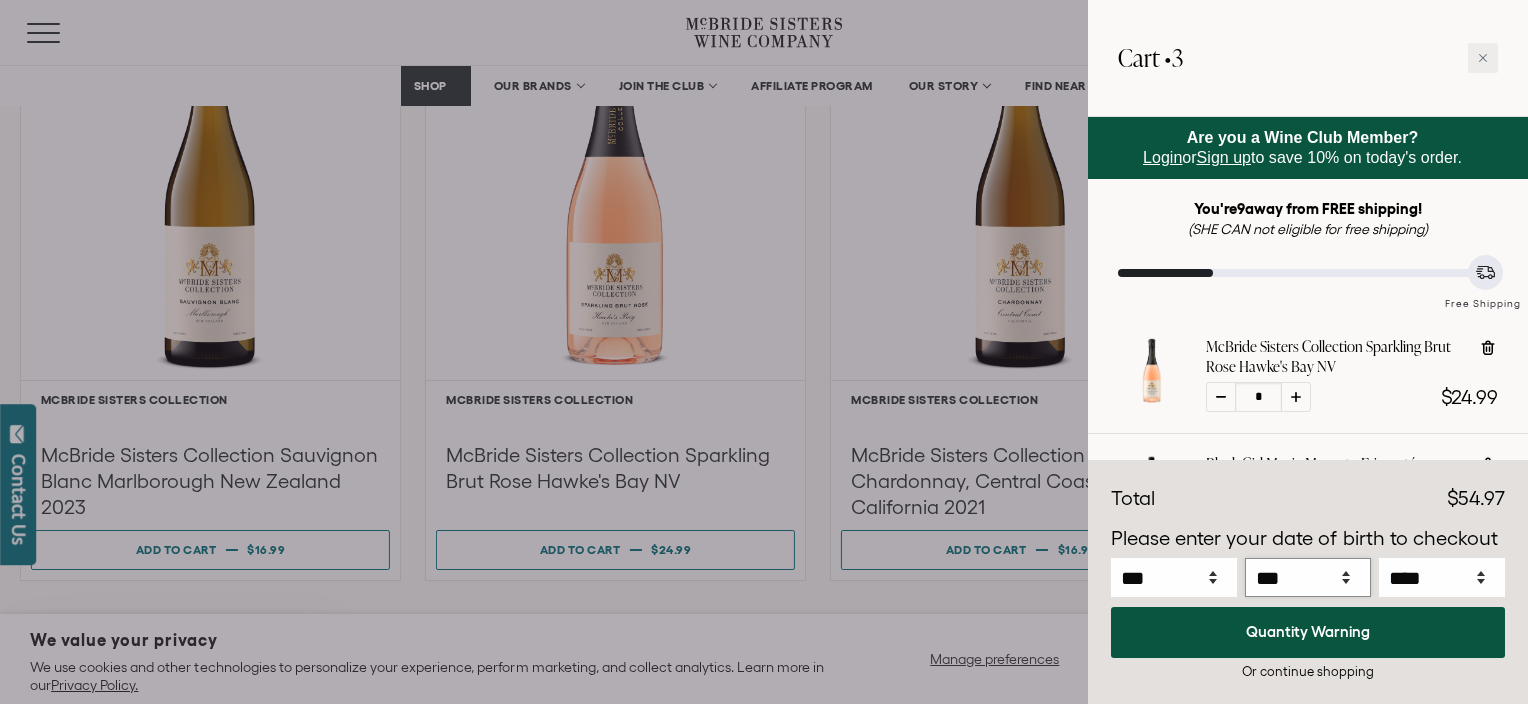 click on "***
*
*
*
*
*
*
*
*
*
**
**
**
**
**
**
**
**
**
**
**
**
**
**
**
**
**
**
**
**
**
**" at bounding box center (1308, 577) 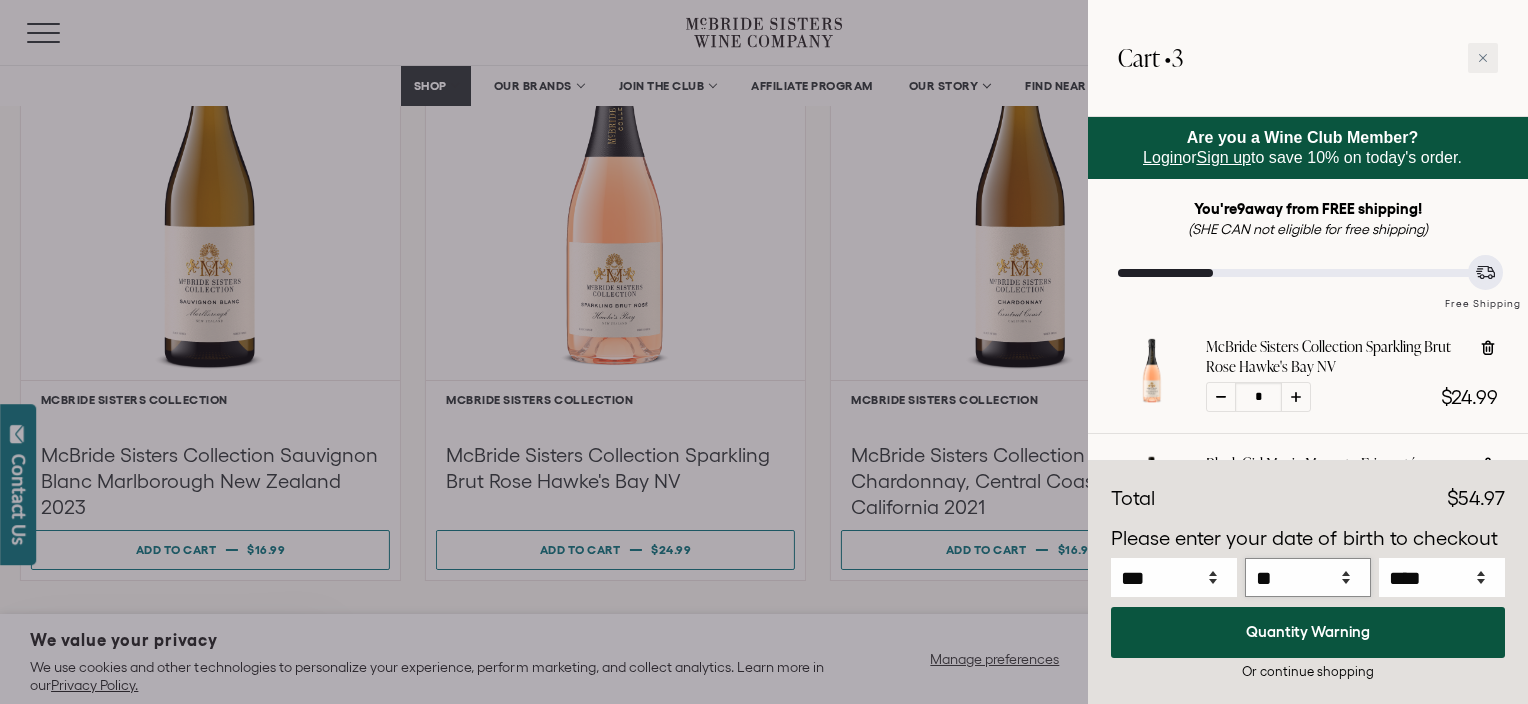 click on "***
*
*
*
*
*
*
*
*
*
**
**
**
**
**
**
**
**
**
**
**
**
**
**
**
**
**
**
**
**
**
**" at bounding box center [1308, 577] 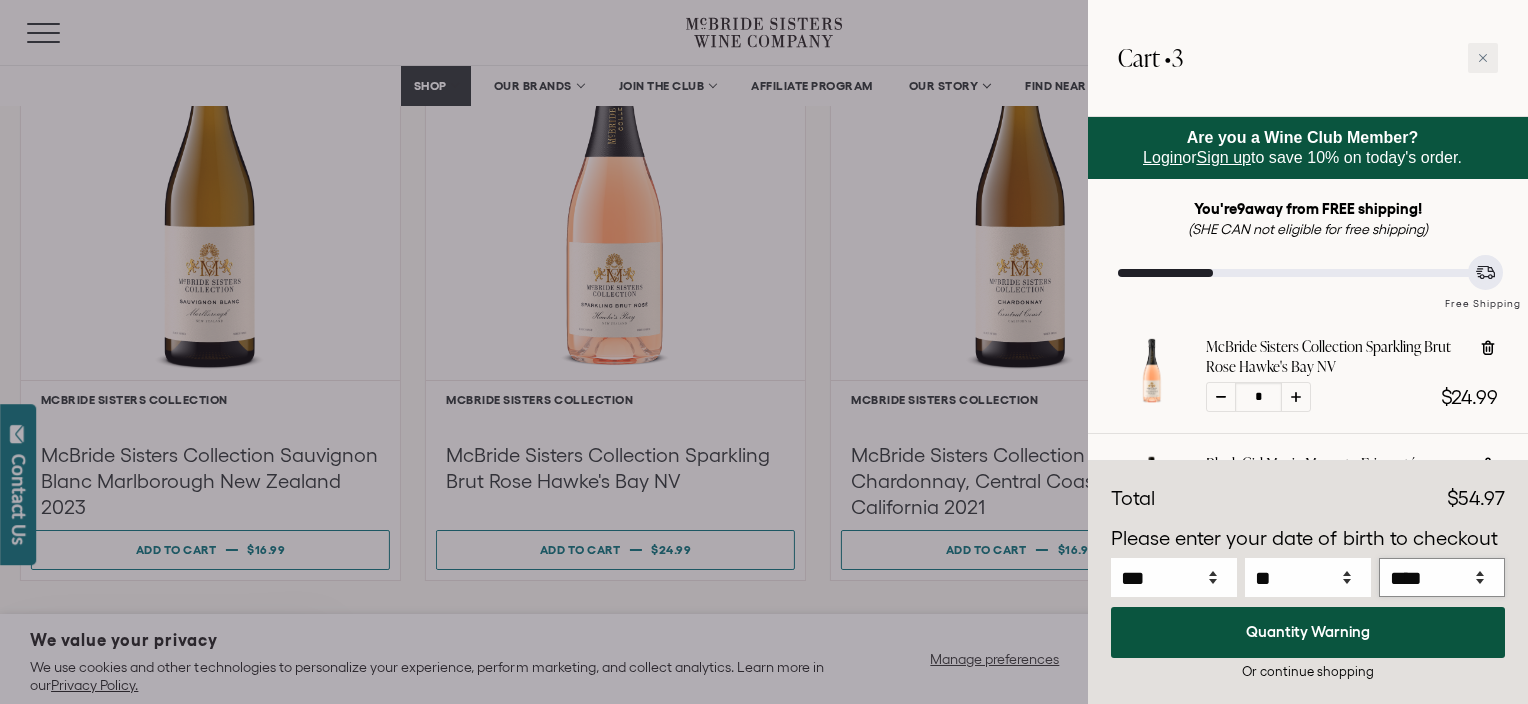 click on "****
****
****
****
****
****
****
****
****
****
****
****
****
****
****
****
****
****
****
****
****
****
****
****
****
****
****
****
****
****
****
****
**** **** **** **** ****" at bounding box center [1442, 577] 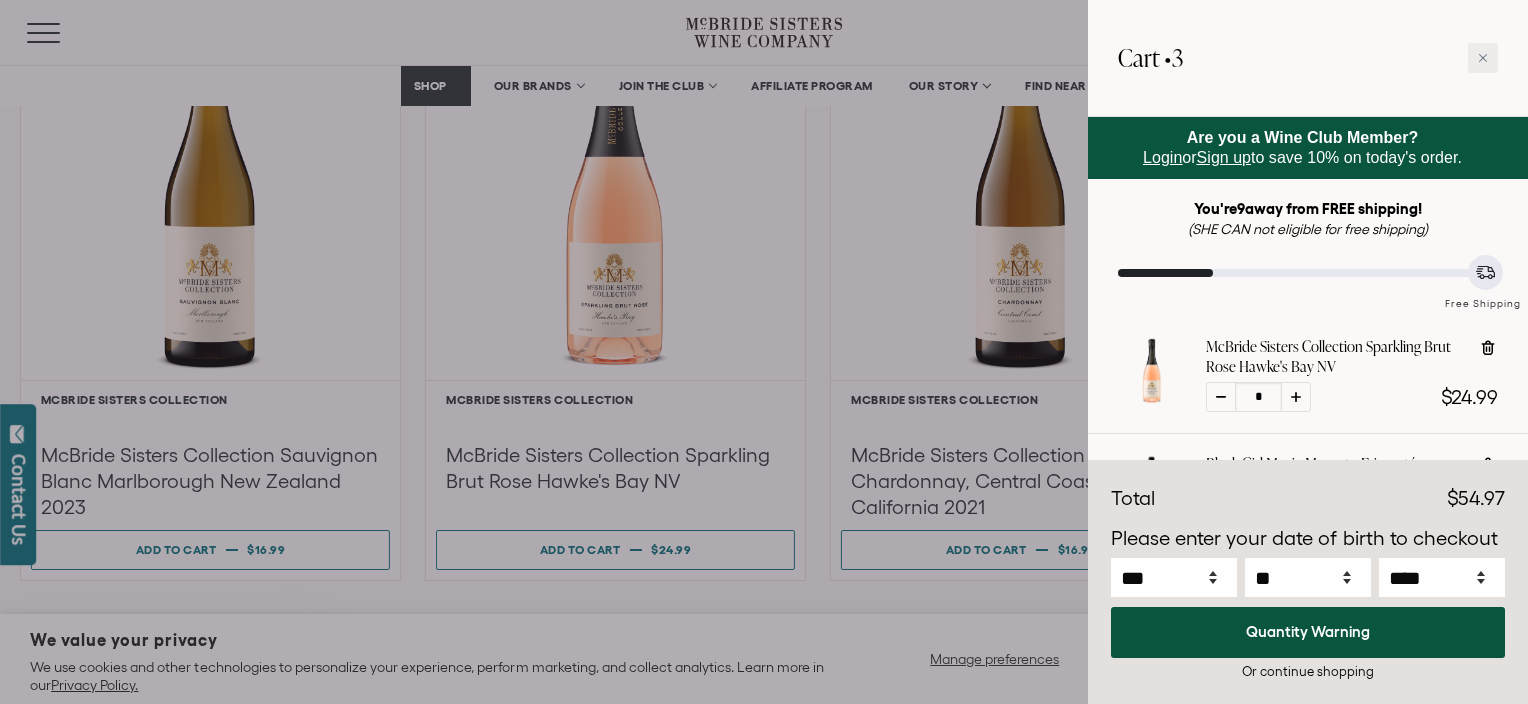 click on "Or continue shopping" at bounding box center (1308, 671) 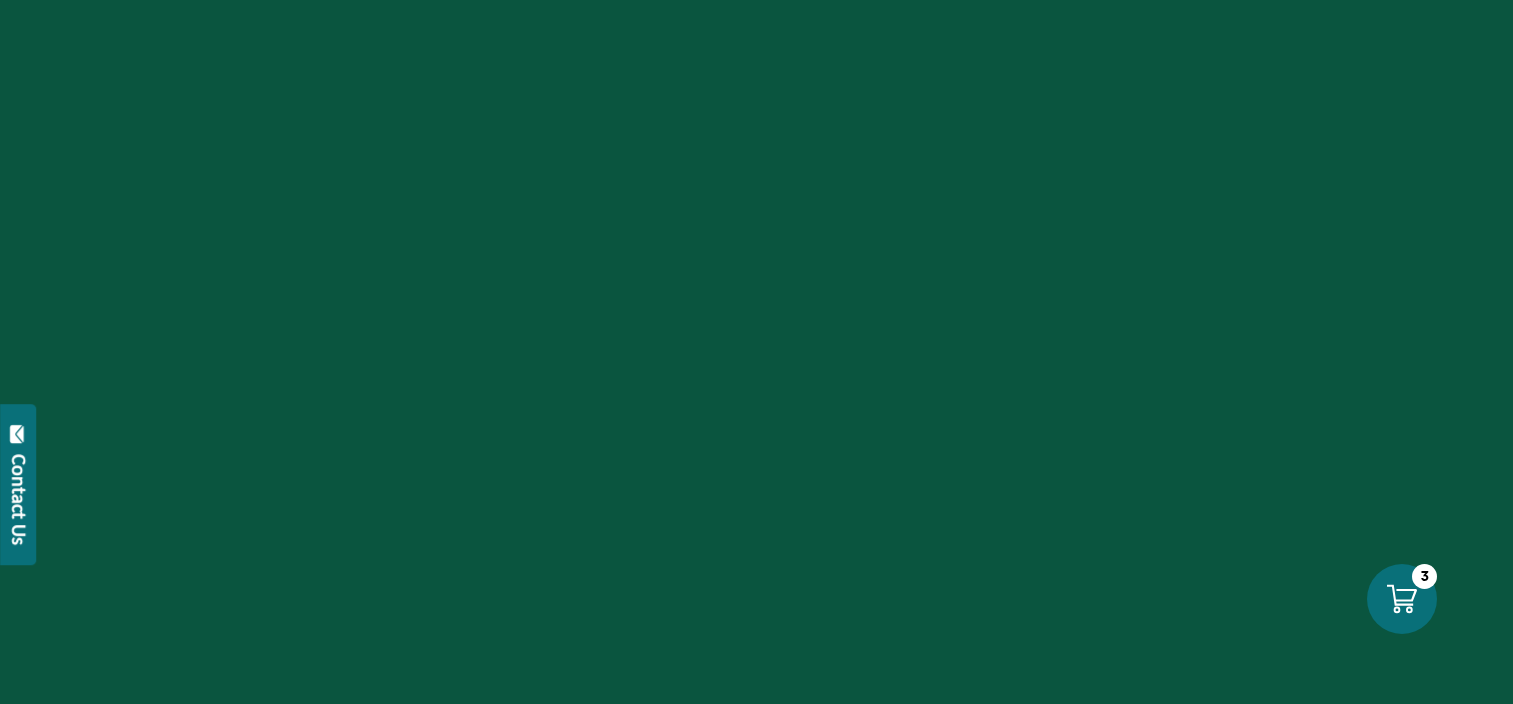 scroll, scrollTop: 0, scrollLeft: 0, axis: both 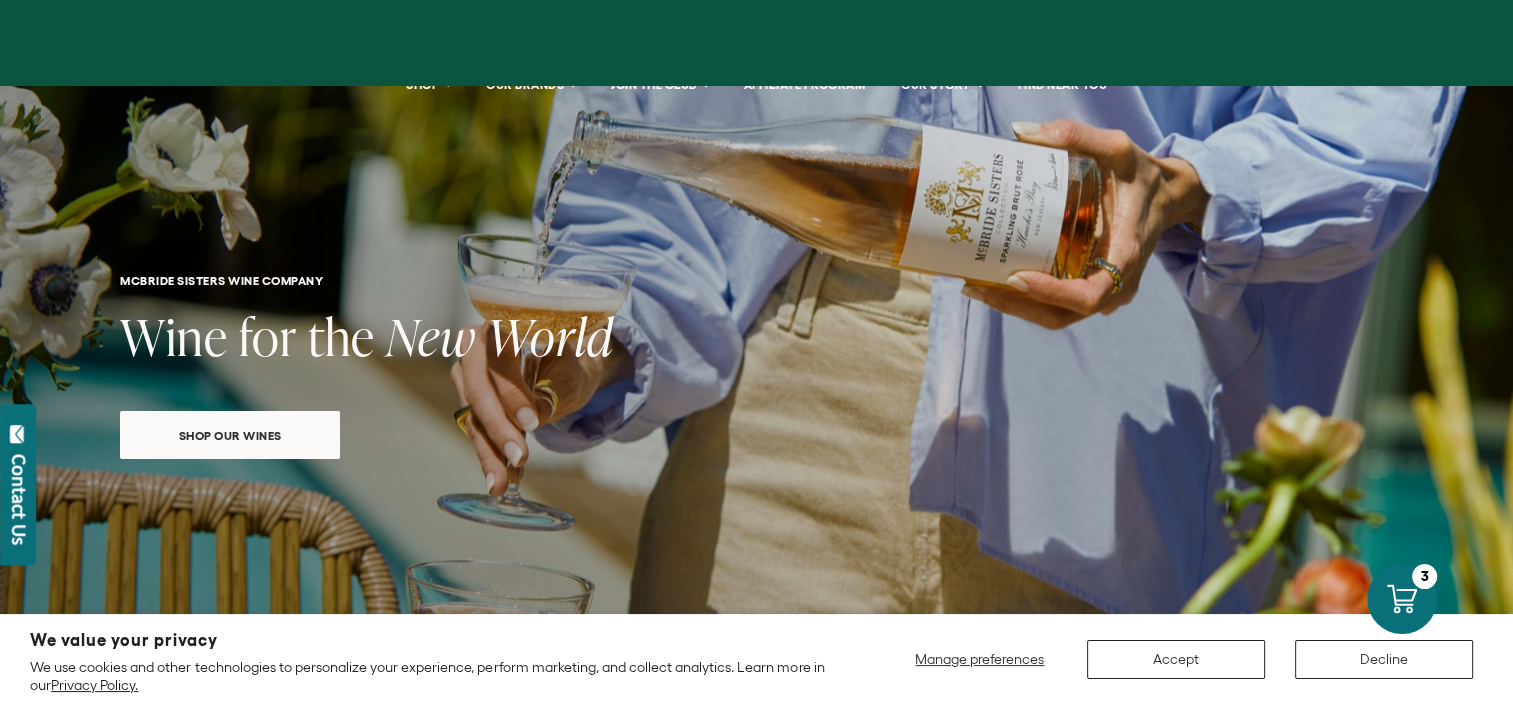 select on "****" 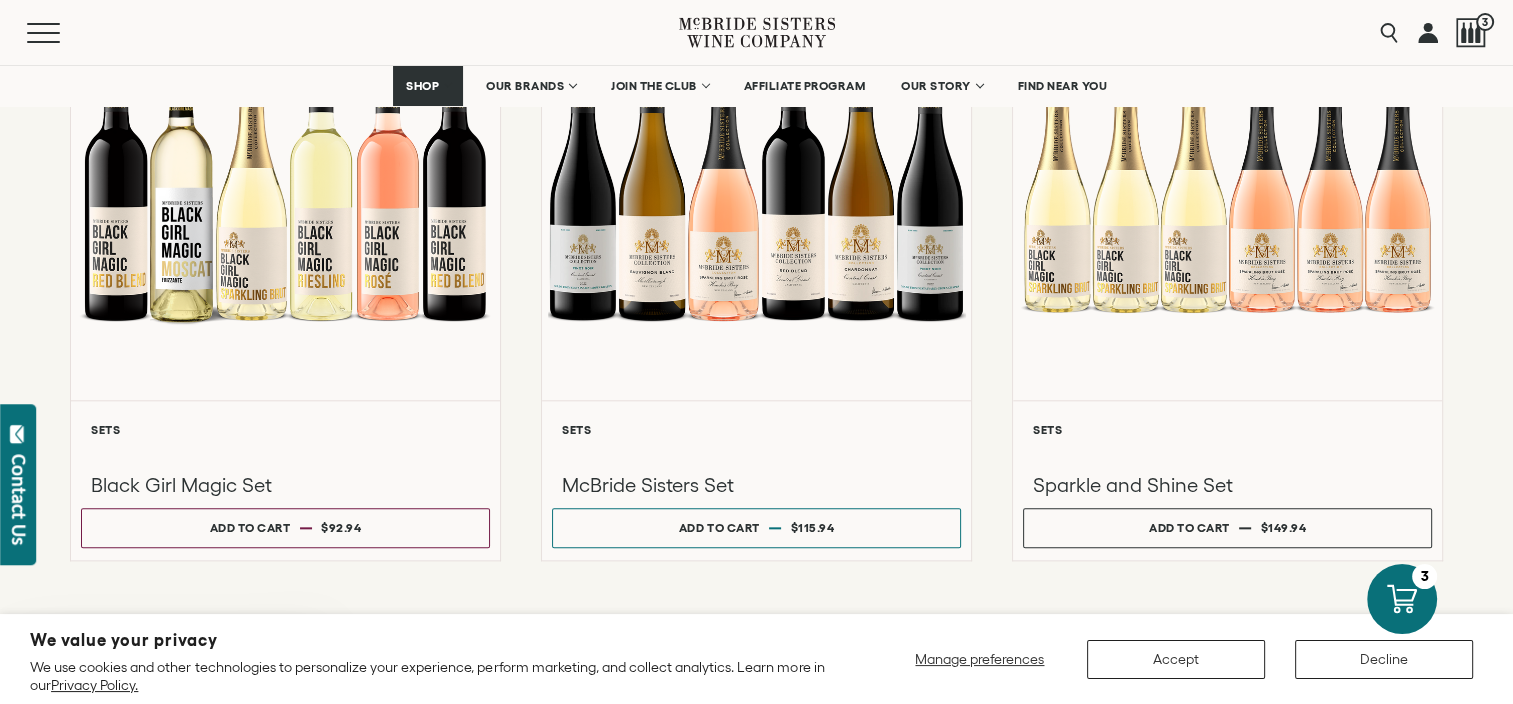 scroll, scrollTop: 2078, scrollLeft: 0, axis: vertical 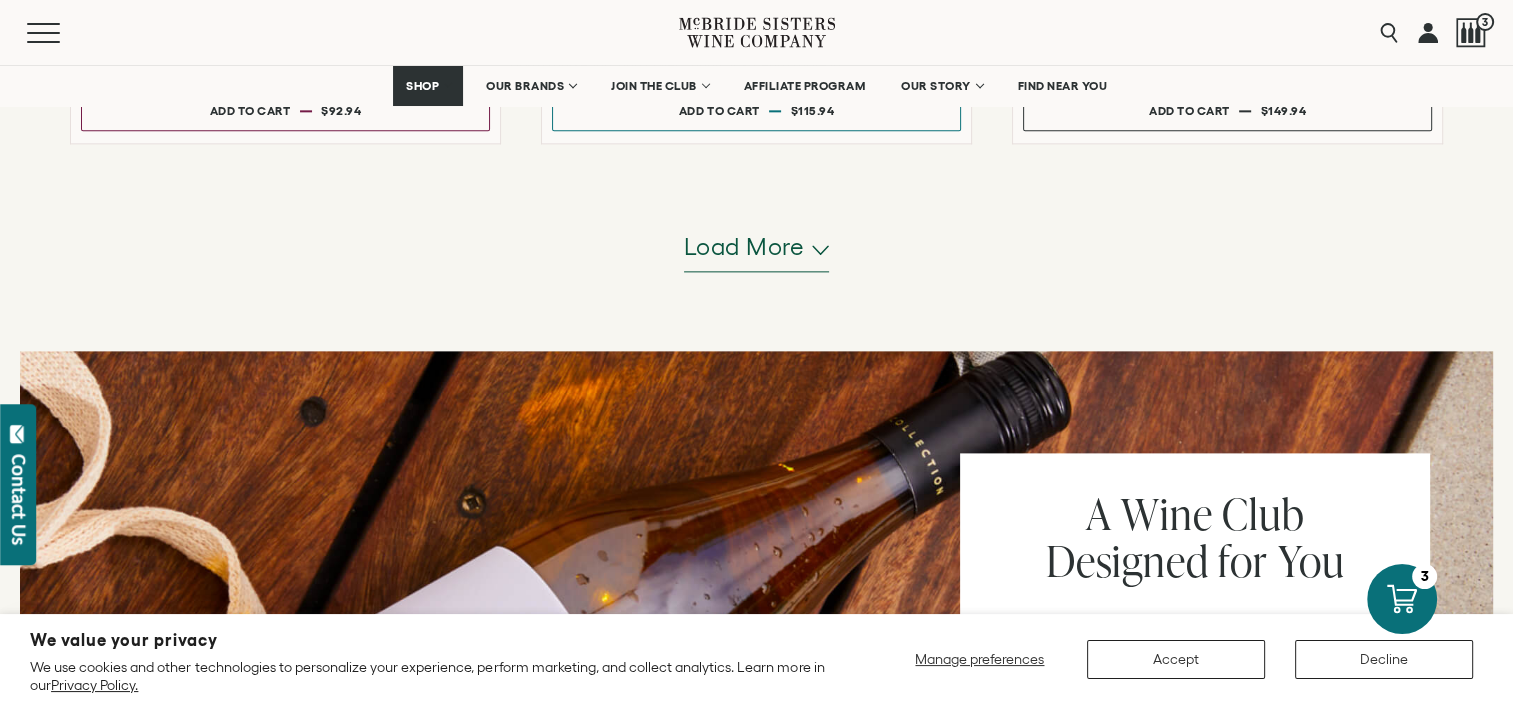 click on "Load more" at bounding box center (744, 247) 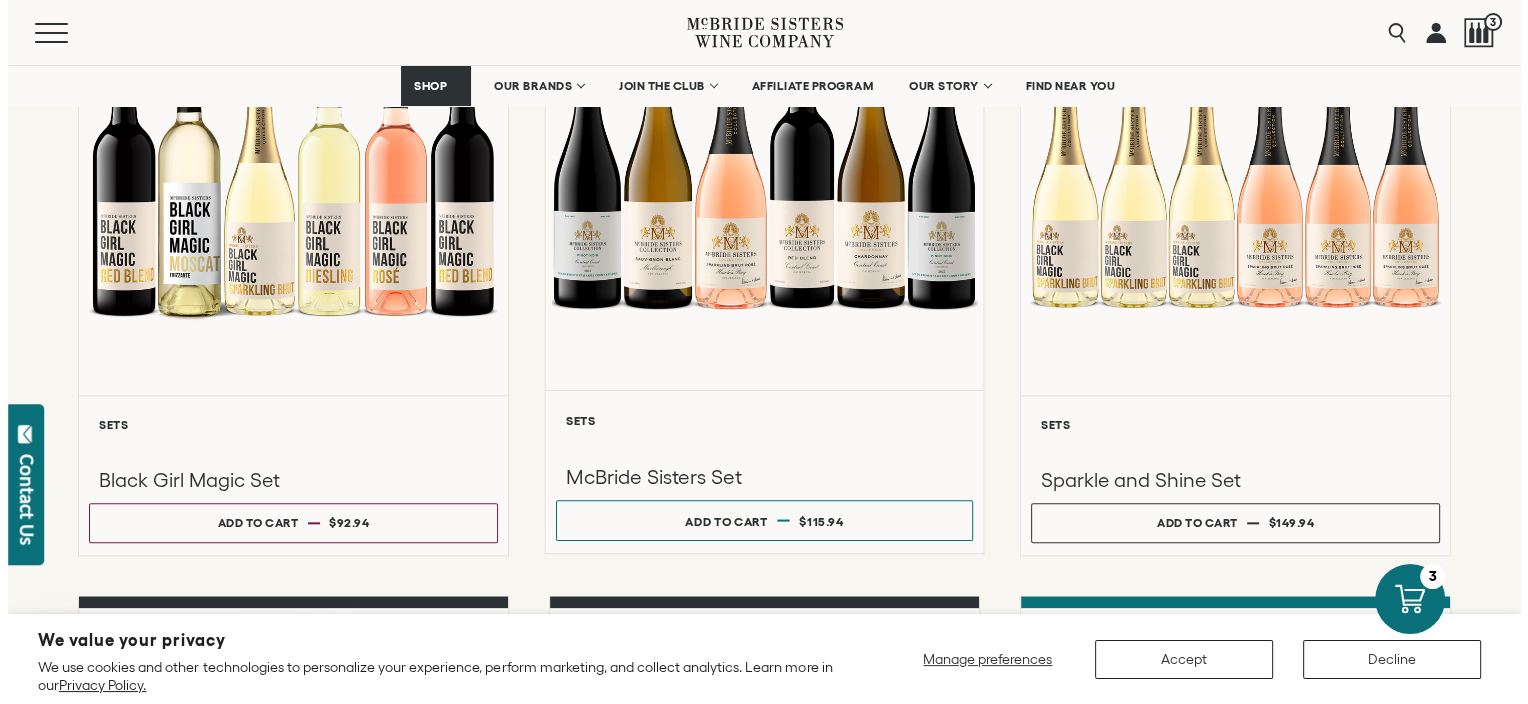 scroll, scrollTop: 2078, scrollLeft: 0, axis: vertical 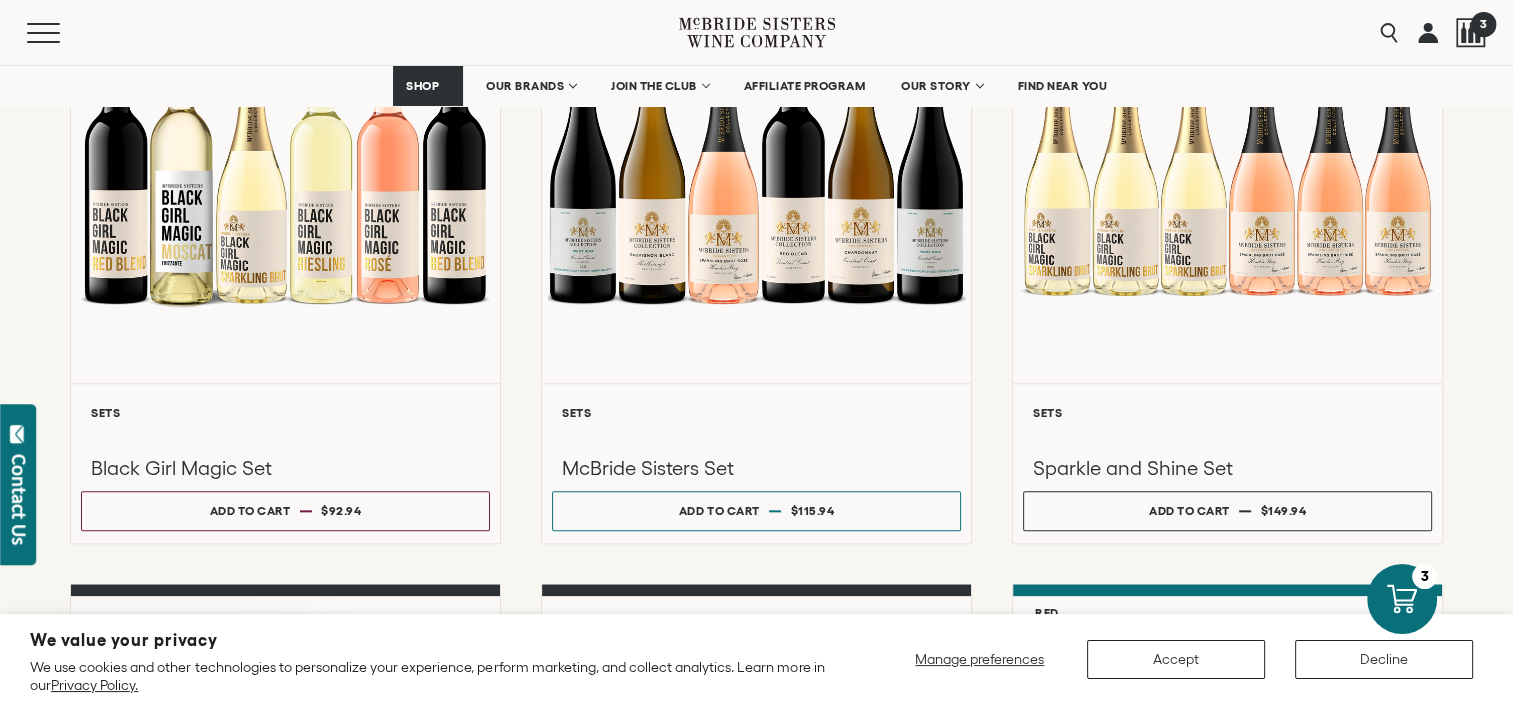 click at bounding box center [1471, 33] 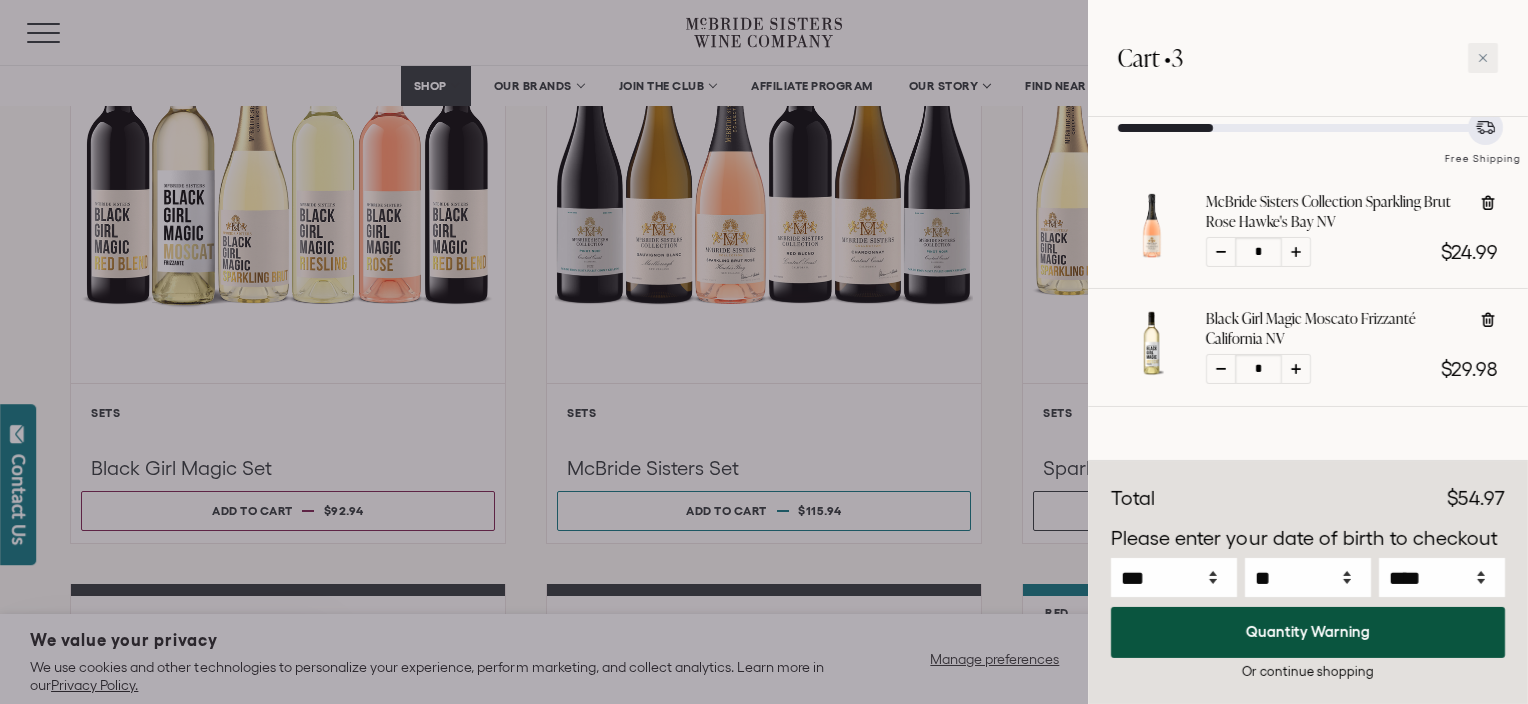 scroll, scrollTop: 148, scrollLeft: 0, axis: vertical 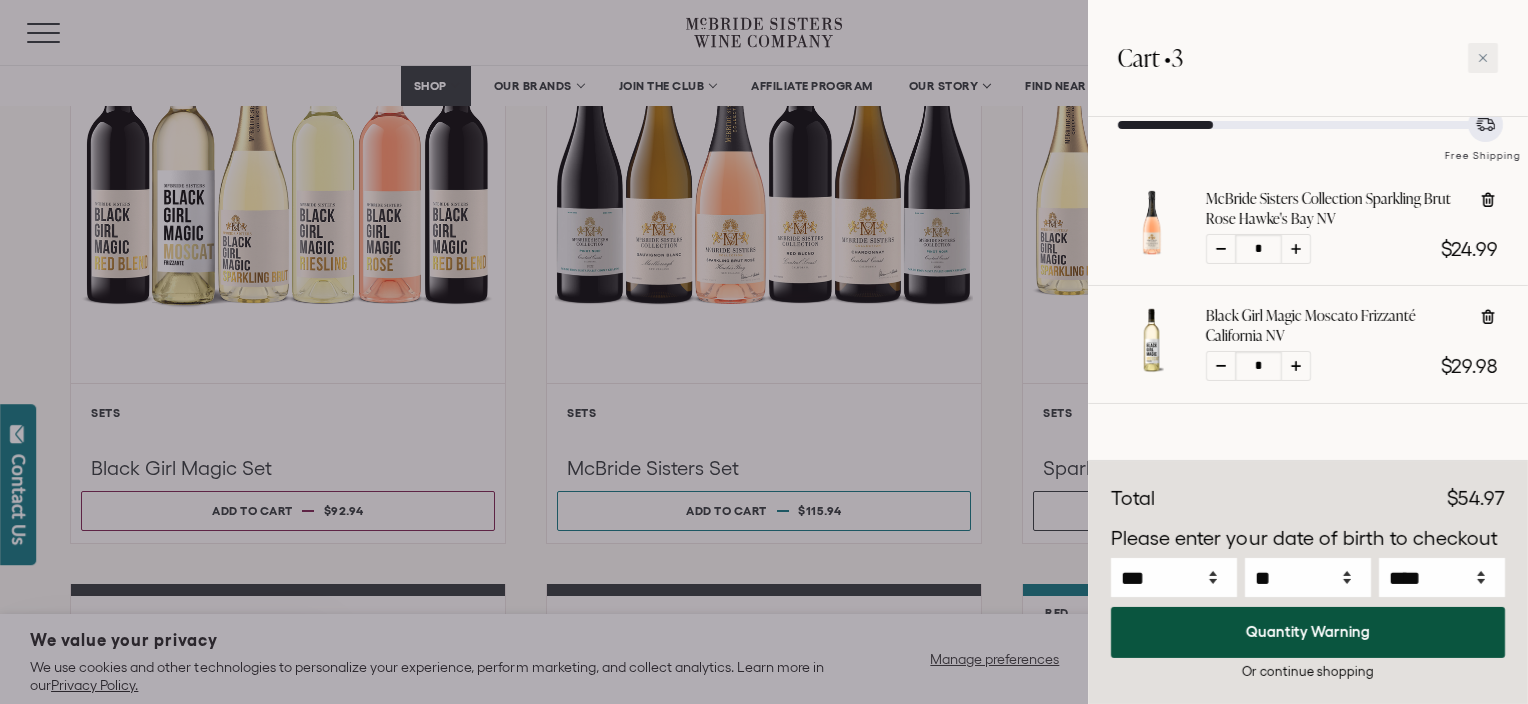 click 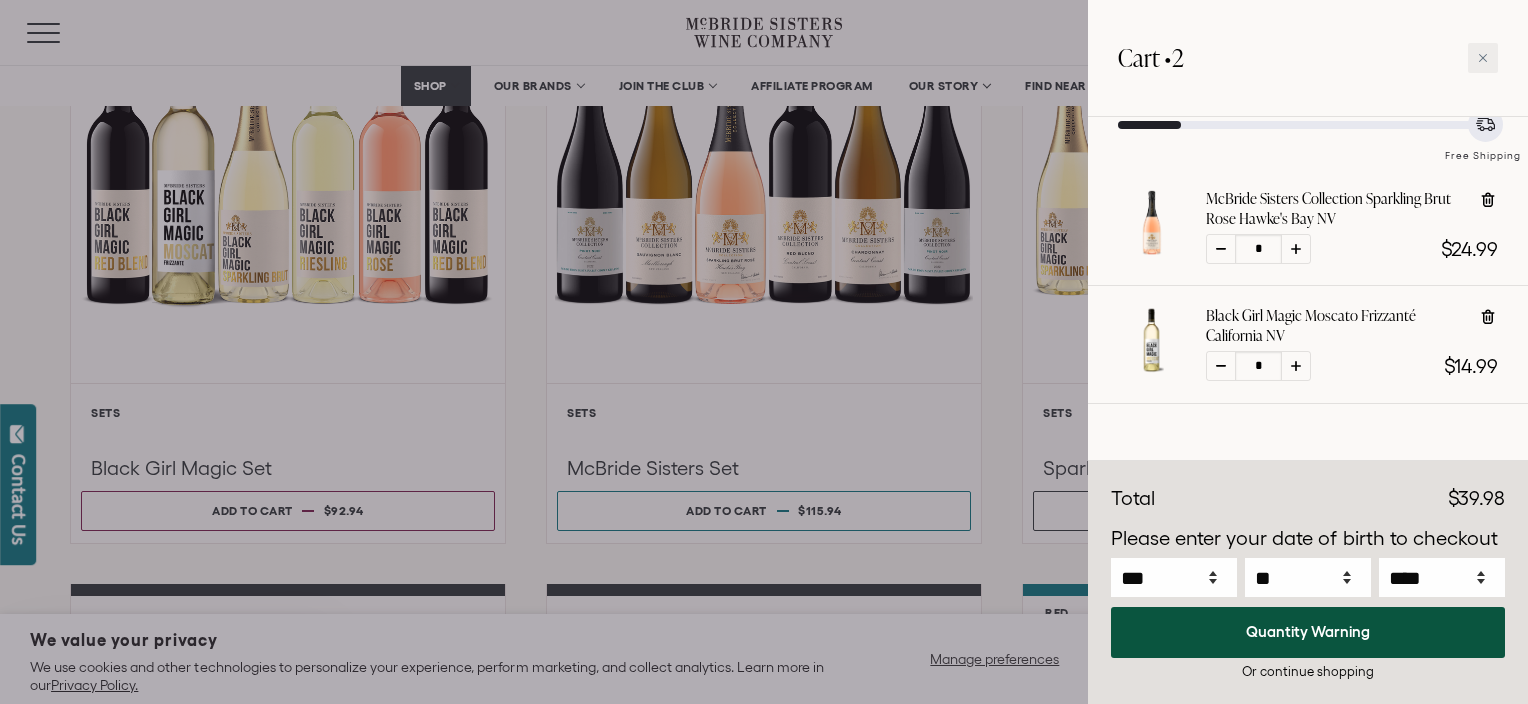 select on "****" 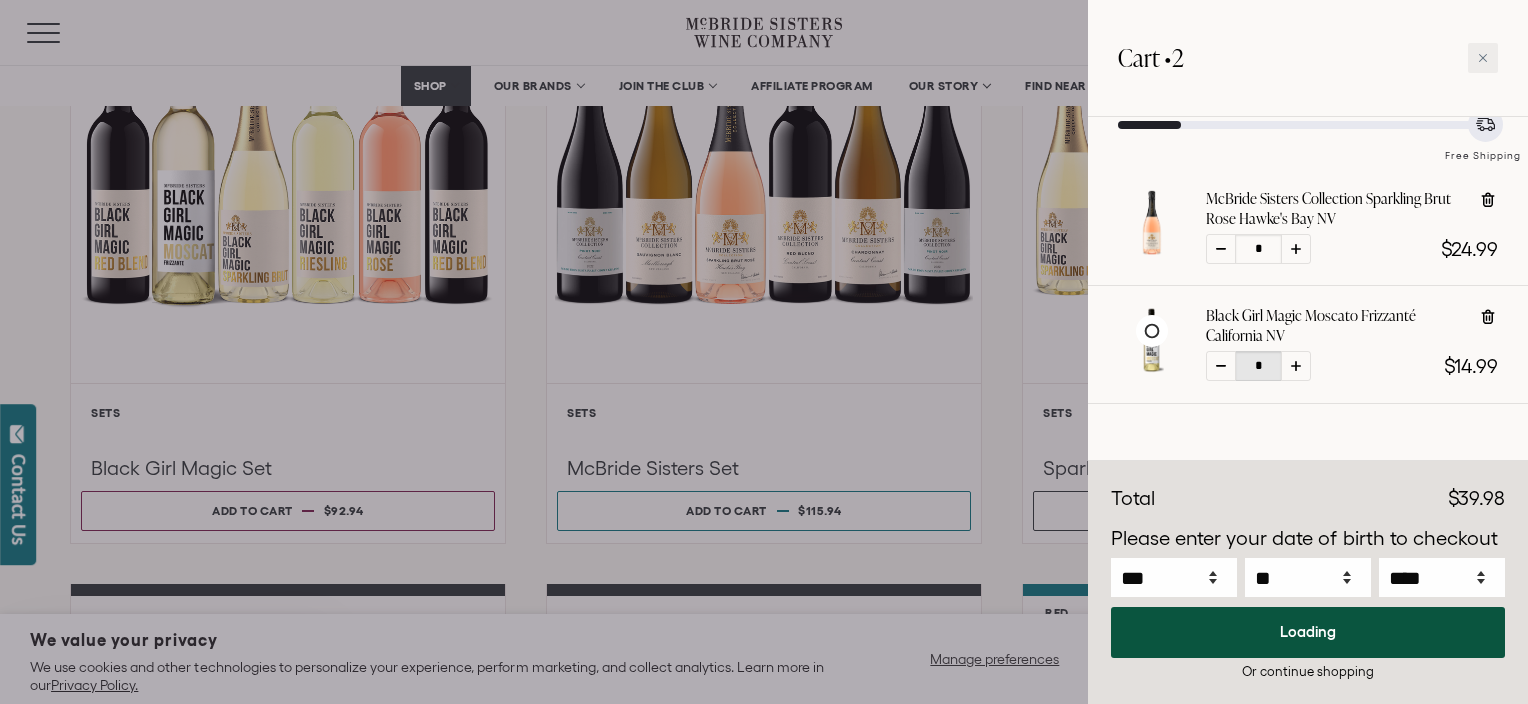 scroll, scrollTop: 32, scrollLeft: 0, axis: vertical 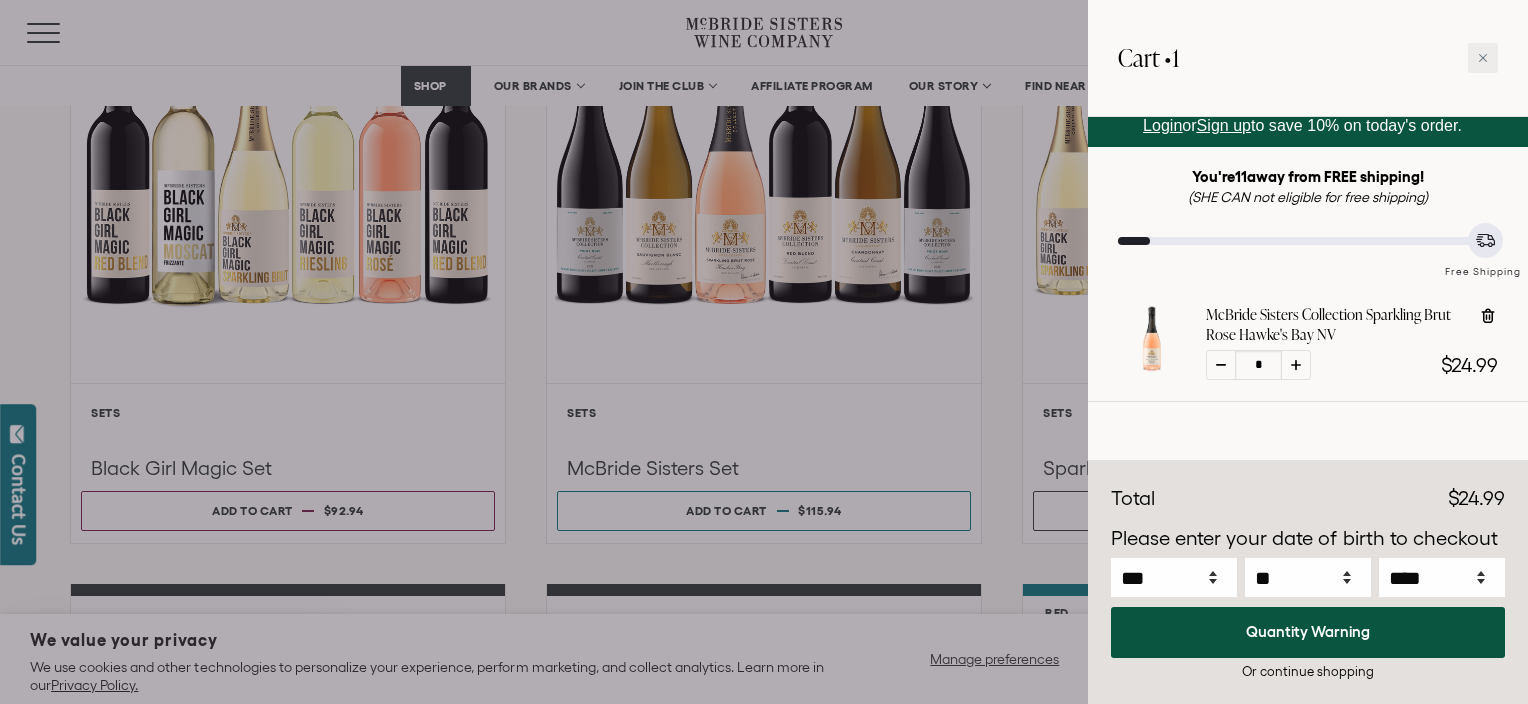 select on "****" 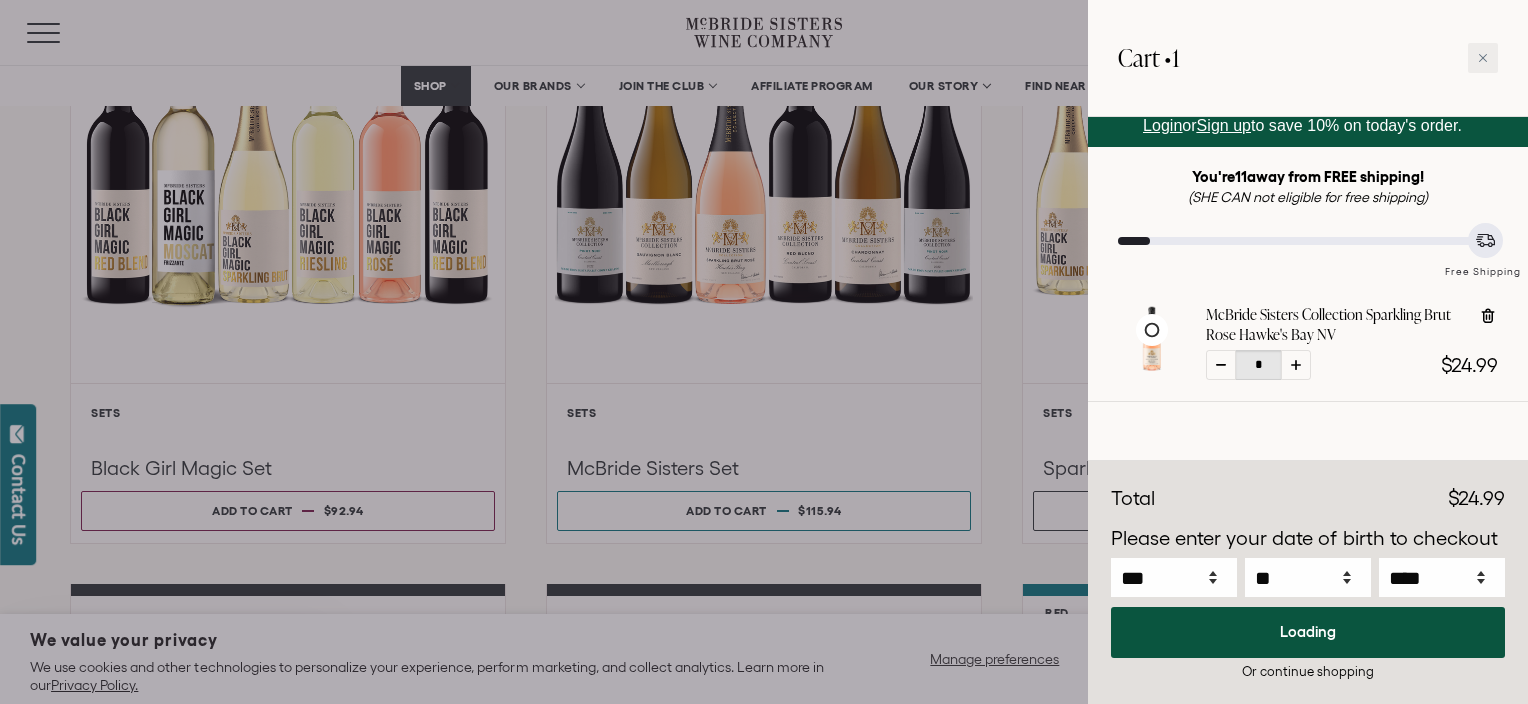 select on "****" 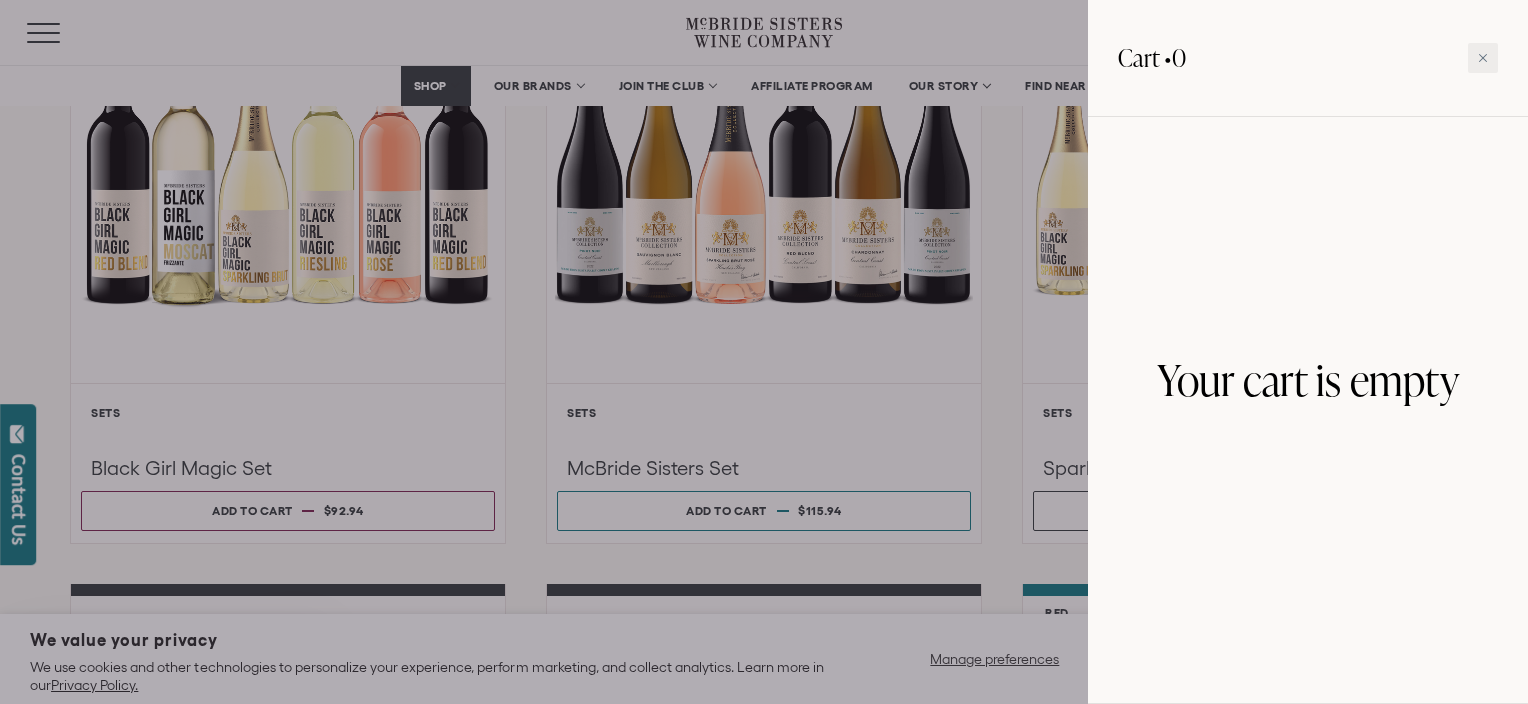 click at bounding box center [764, 352] 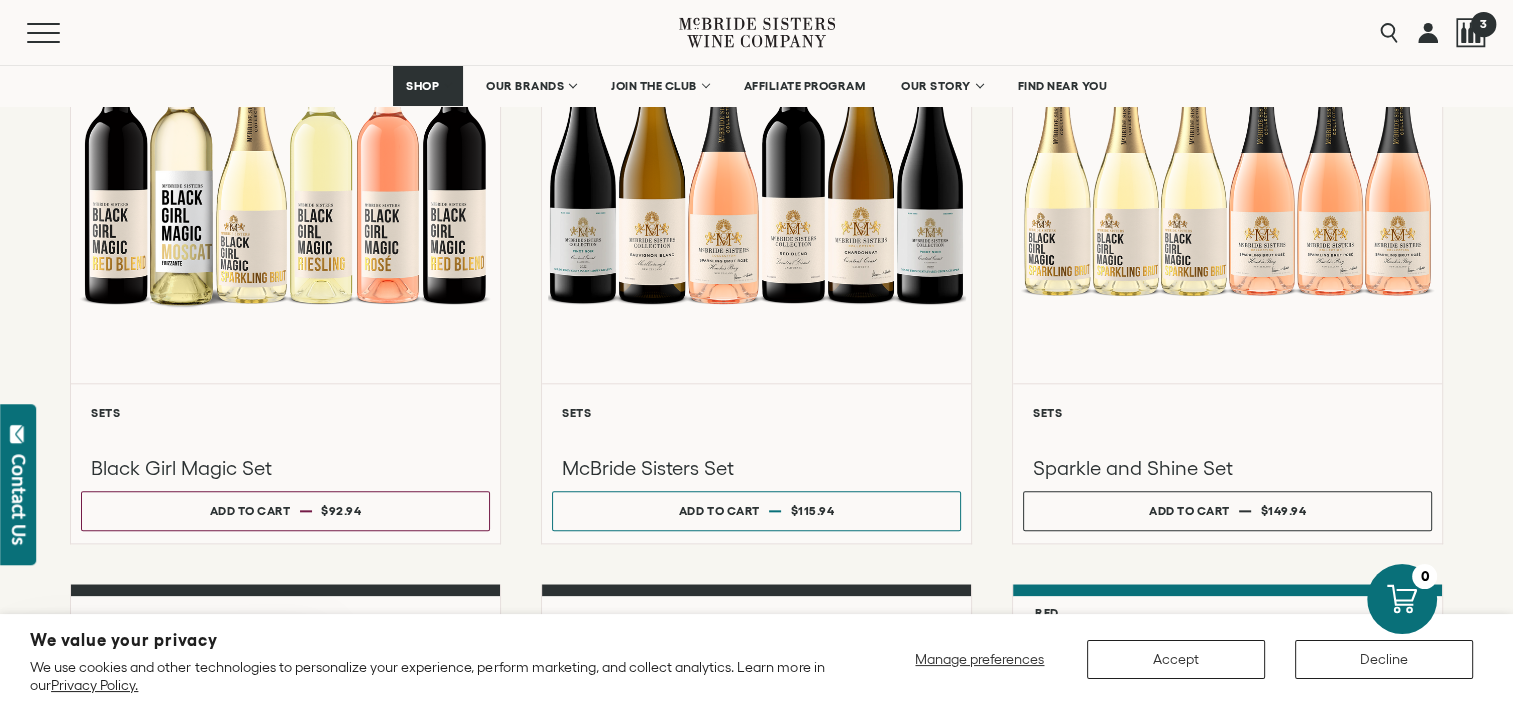click on "3" at bounding box center [1482, 23] 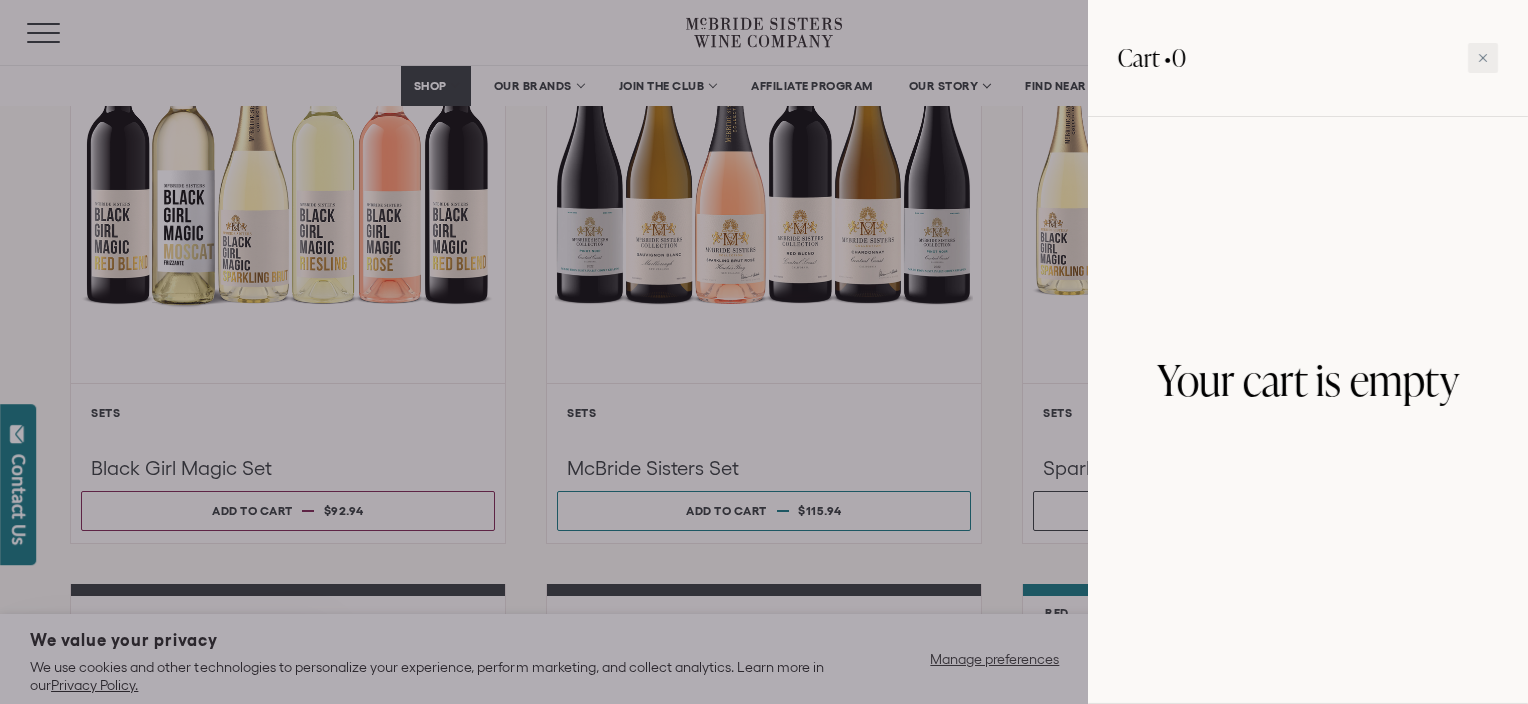 click at bounding box center (764, 352) 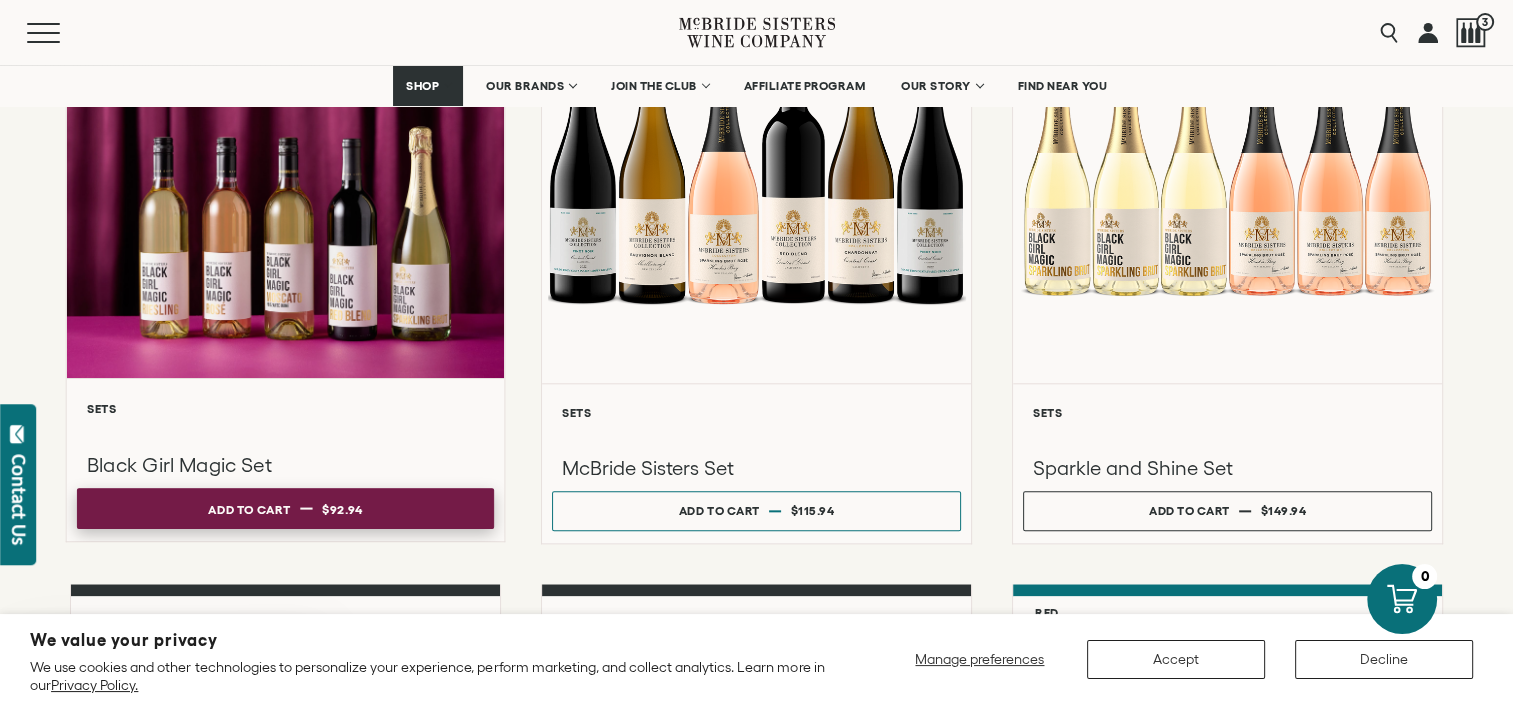 click on "Add to cart
Regular price
$92.94
Regular price
Sale price
$92.94
Unit price
/
per" at bounding box center (285, 508) 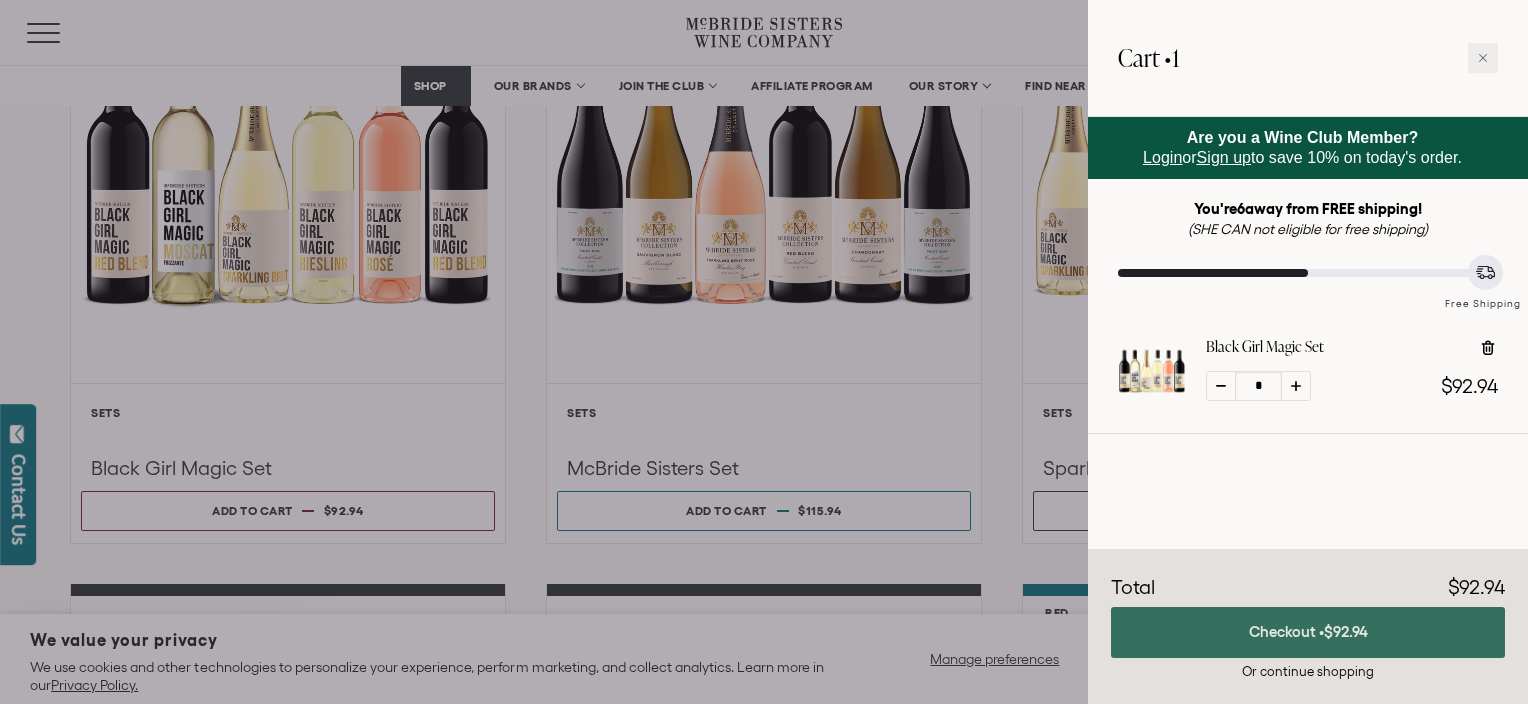 click on "Checkout •  $92.94" at bounding box center (1308, 632) 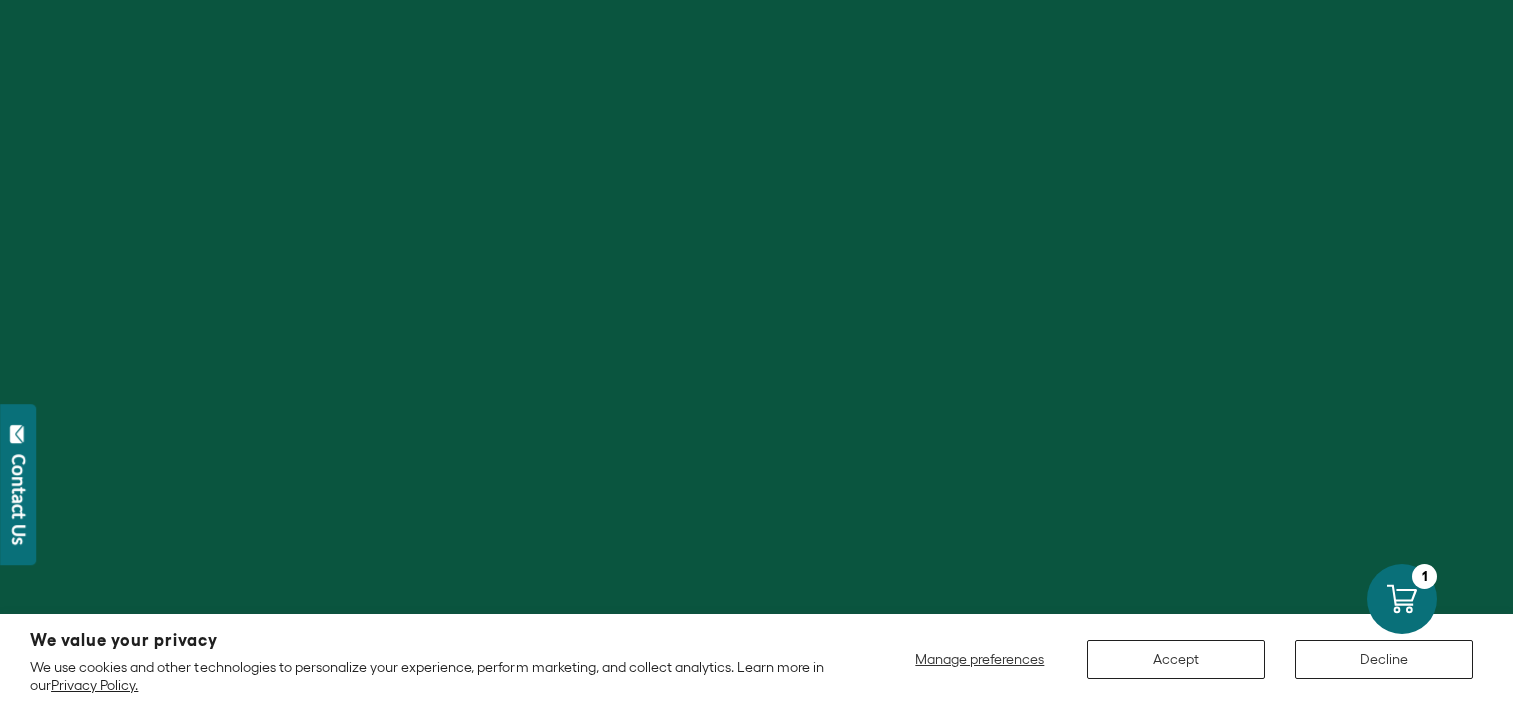 scroll, scrollTop: 0, scrollLeft: 0, axis: both 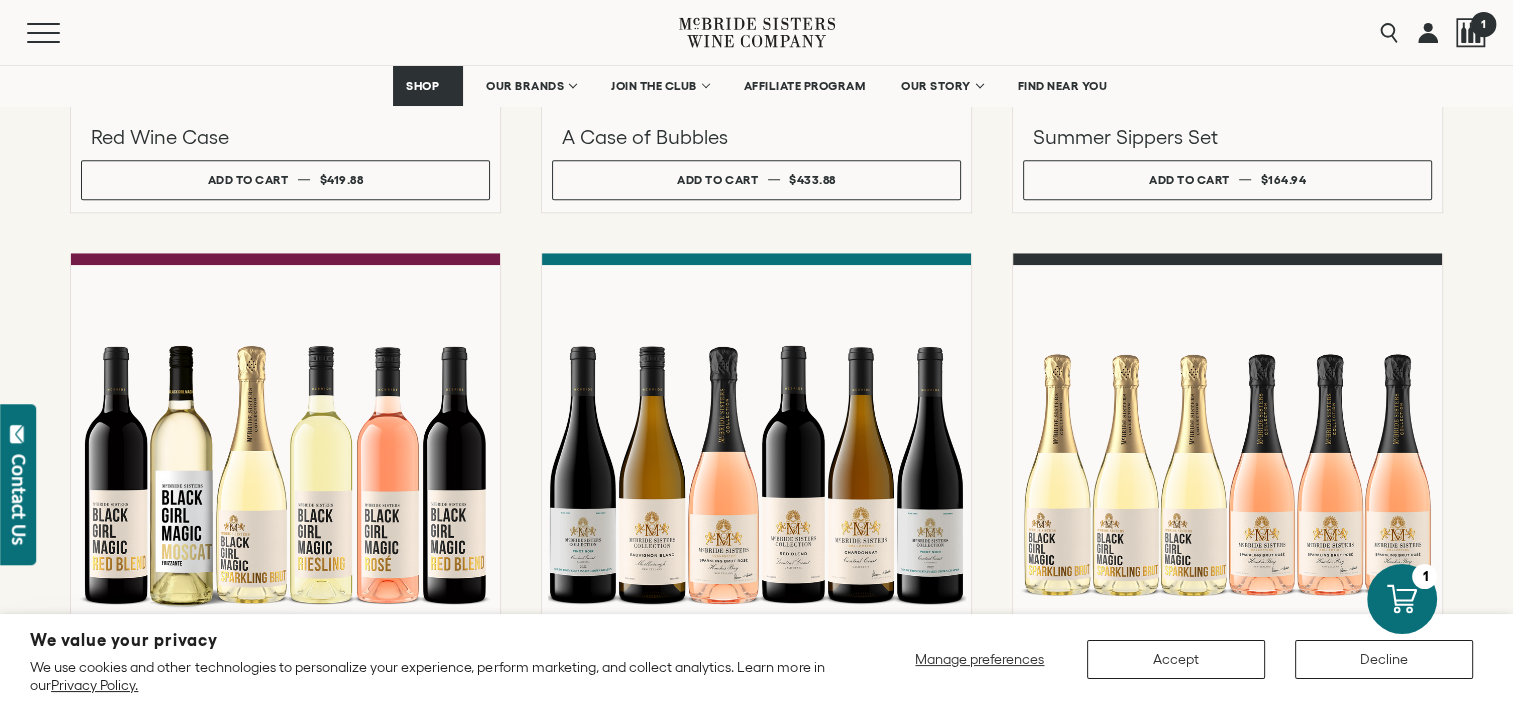 click on "1" at bounding box center [1482, 23] 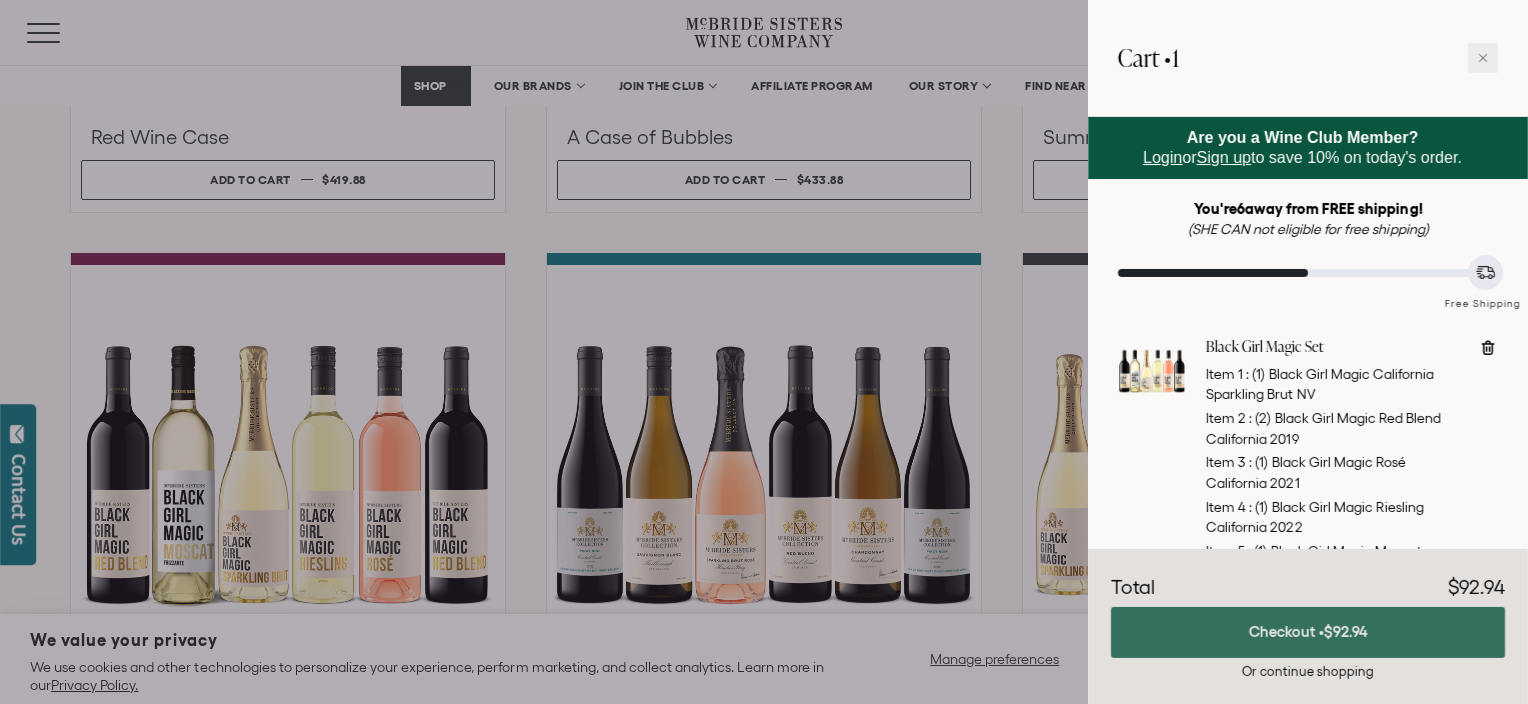 click on "Checkout •  $92.94" at bounding box center (1308, 632) 